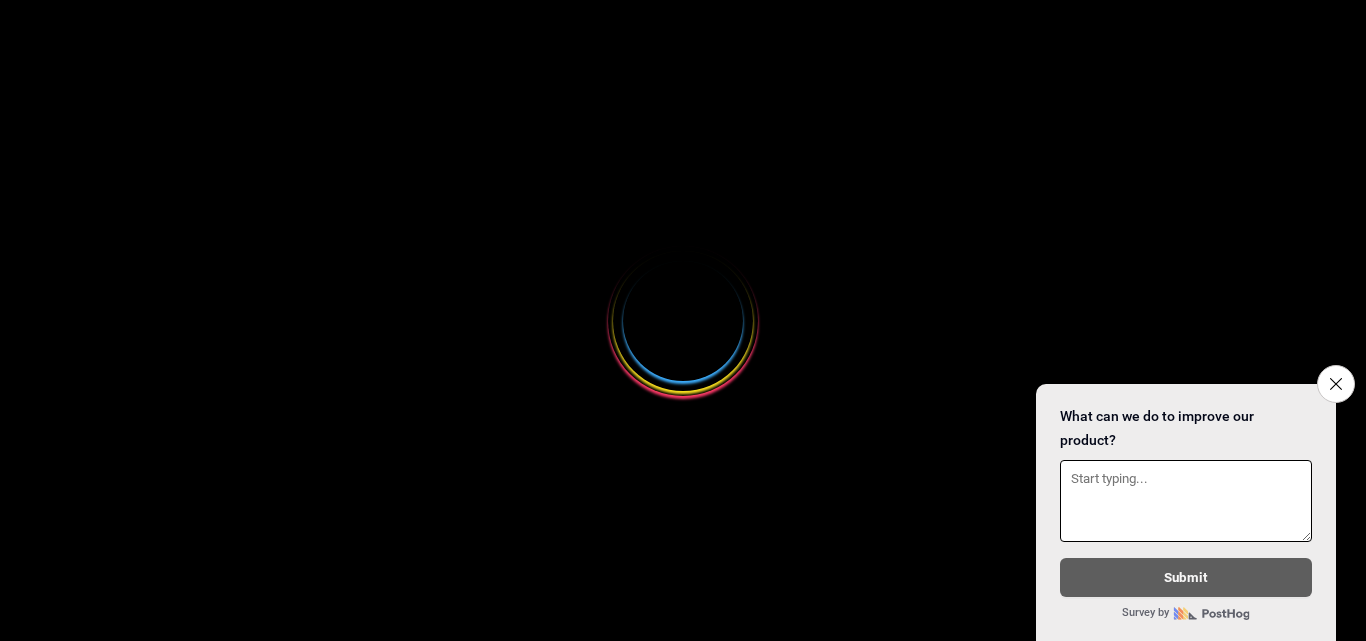 scroll, scrollTop: 0, scrollLeft: 0, axis: both 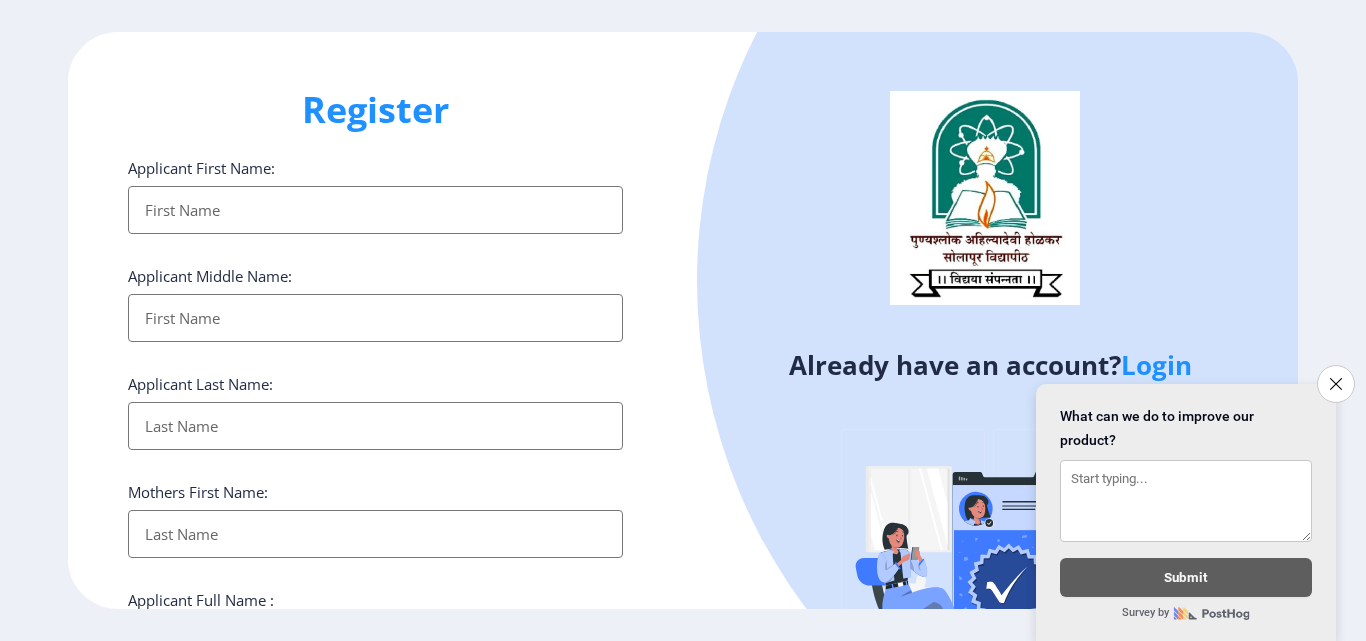 click on "Applicant First Name:" at bounding box center (375, 210) 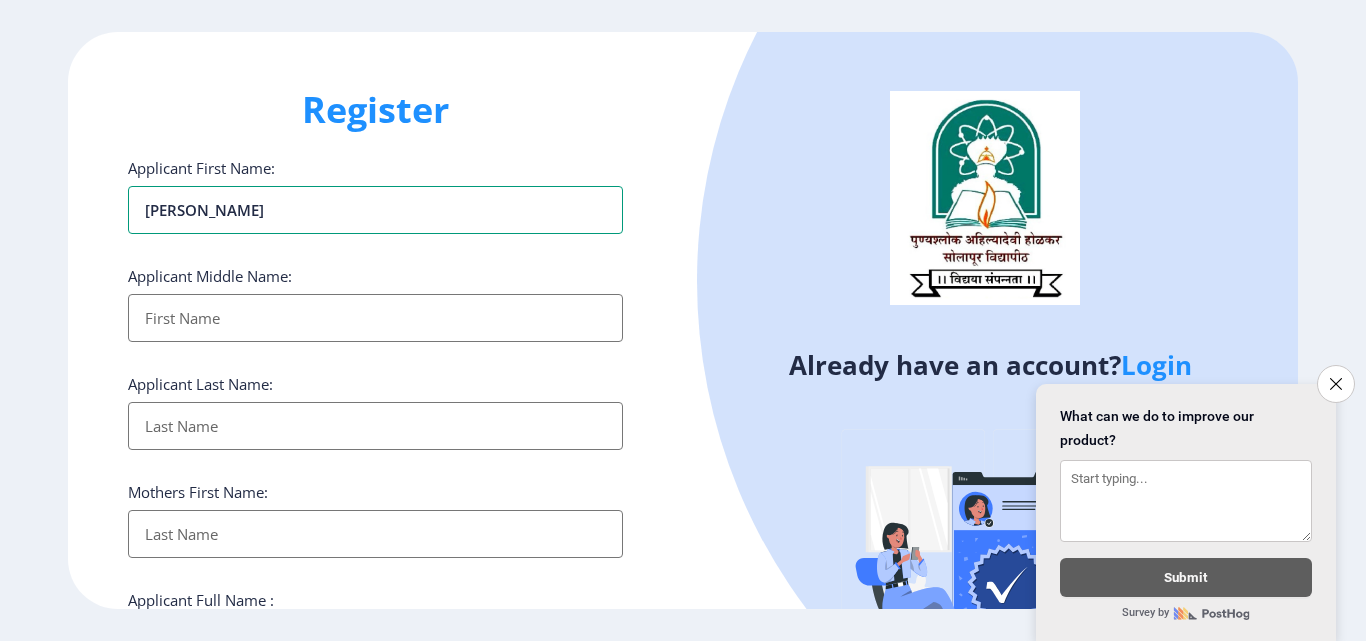 type on "[PERSON_NAME]" 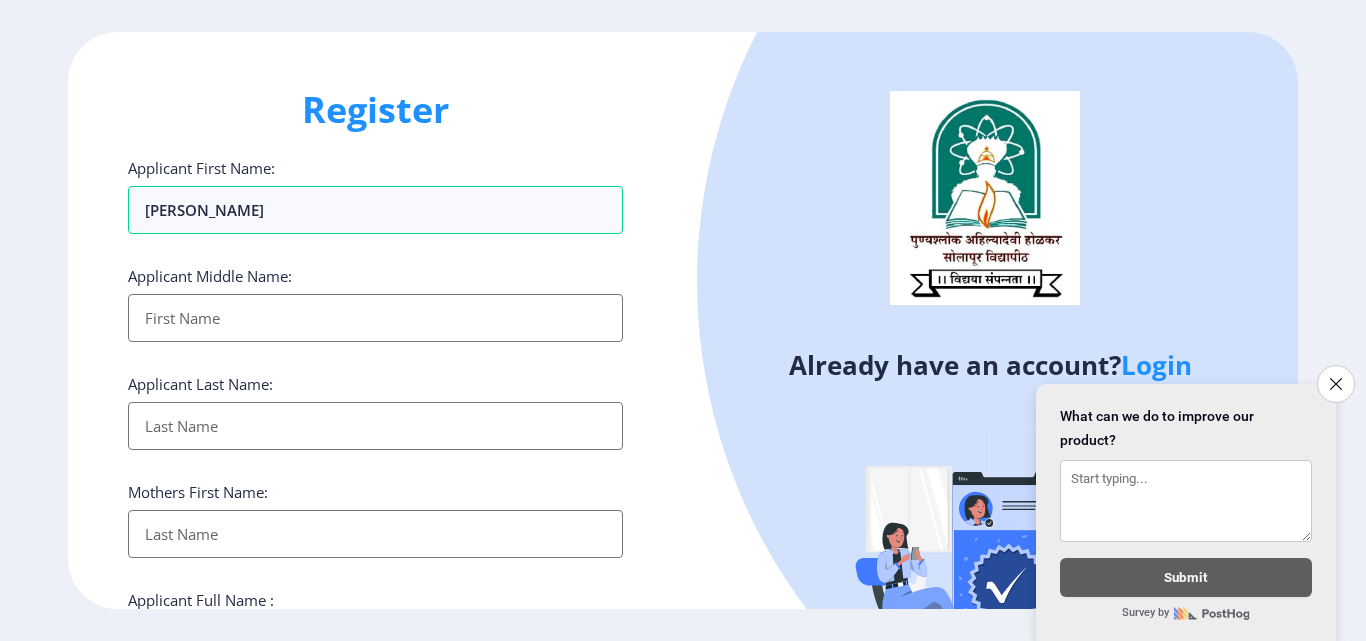 click on "Applicant First Name:" at bounding box center (375, 318) 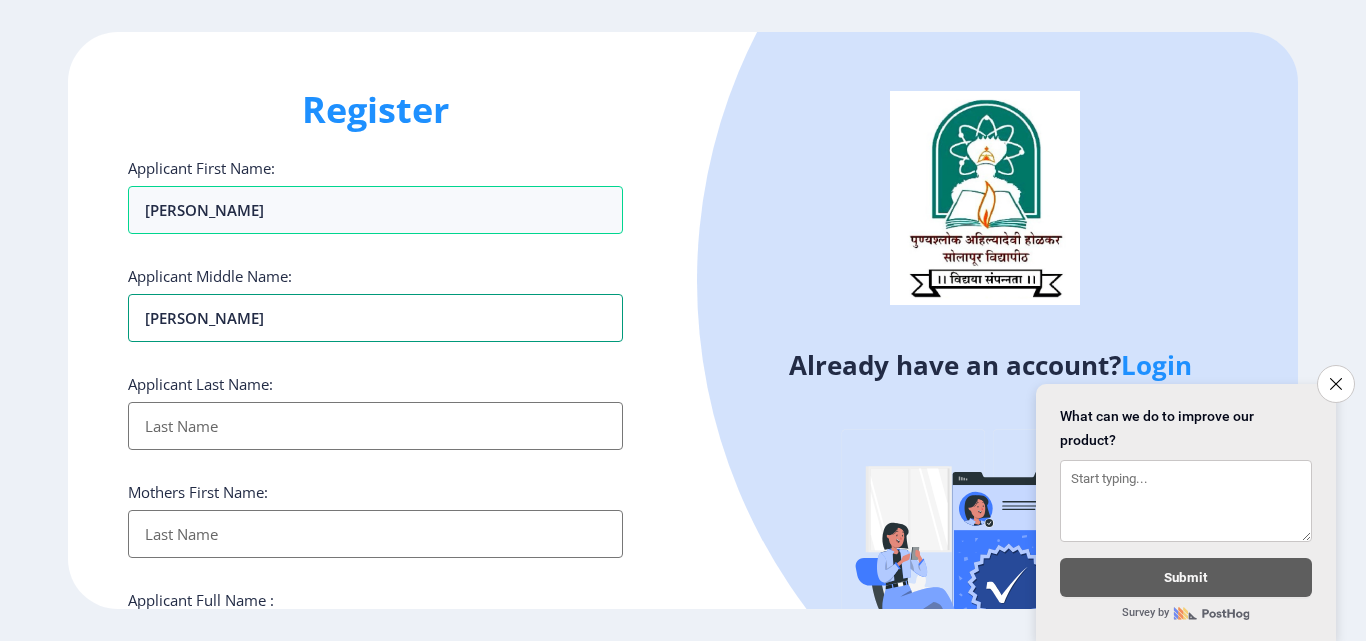 type on "[PERSON_NAME]" 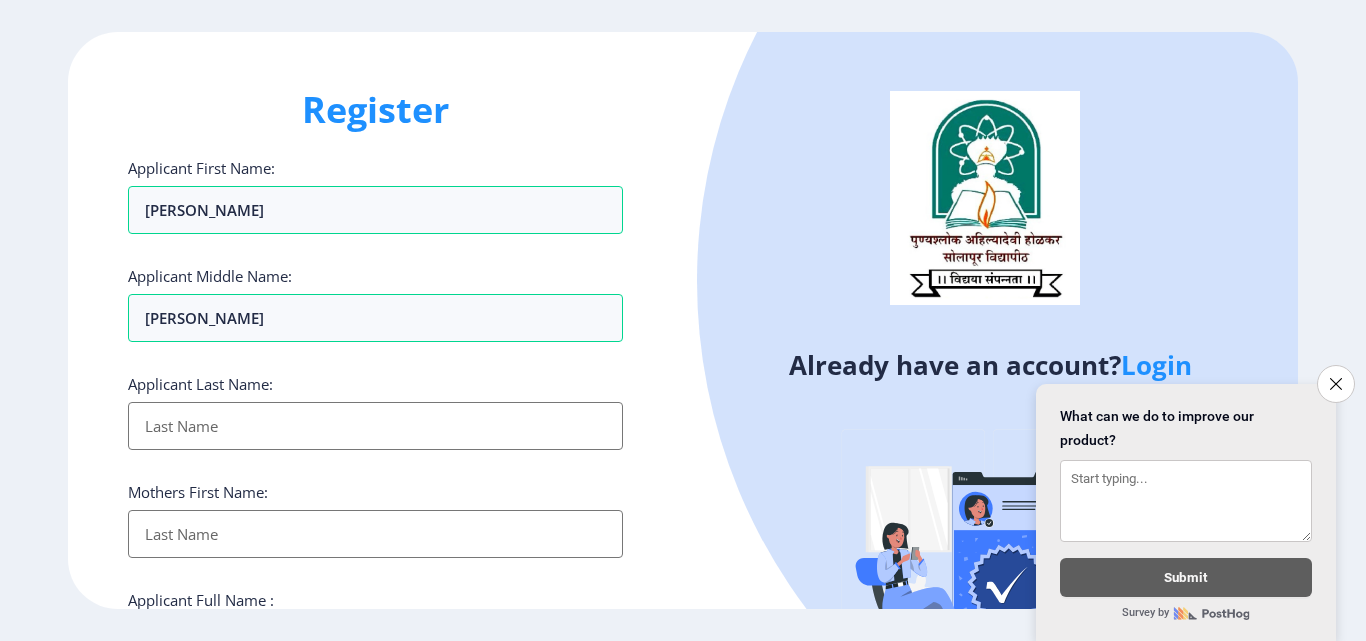 click on "Applicant First Name:" at bounding box center (375, 426) 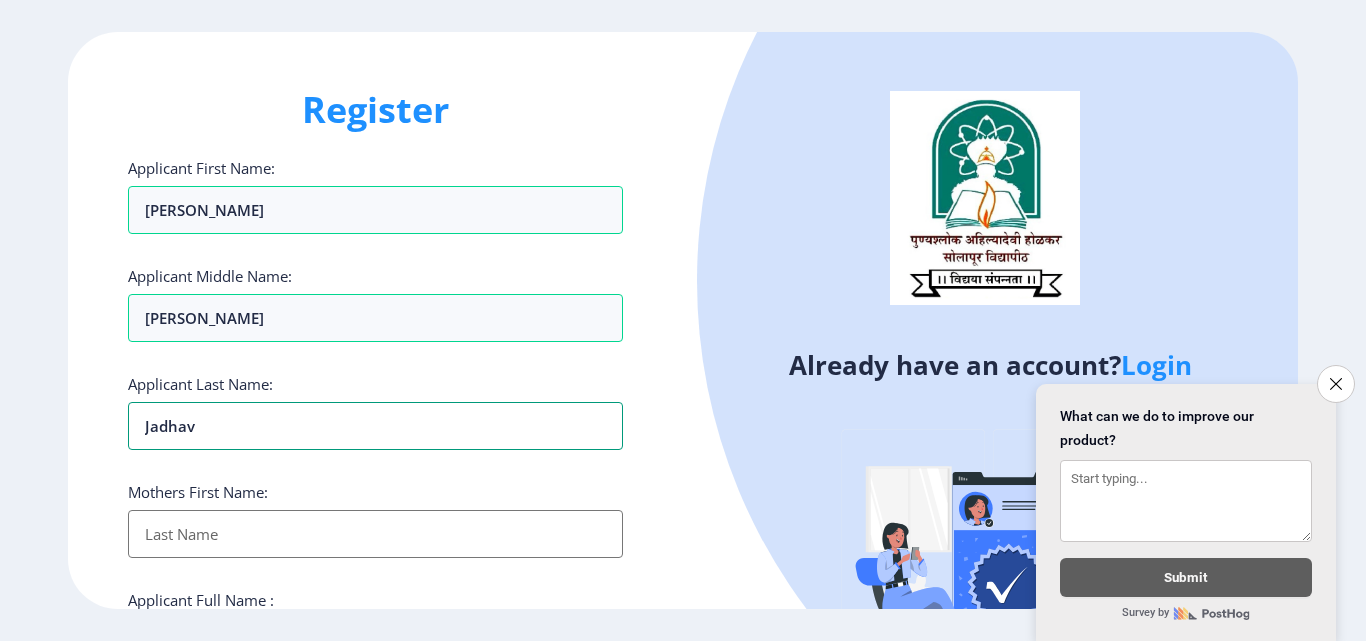 type on "jadhav" 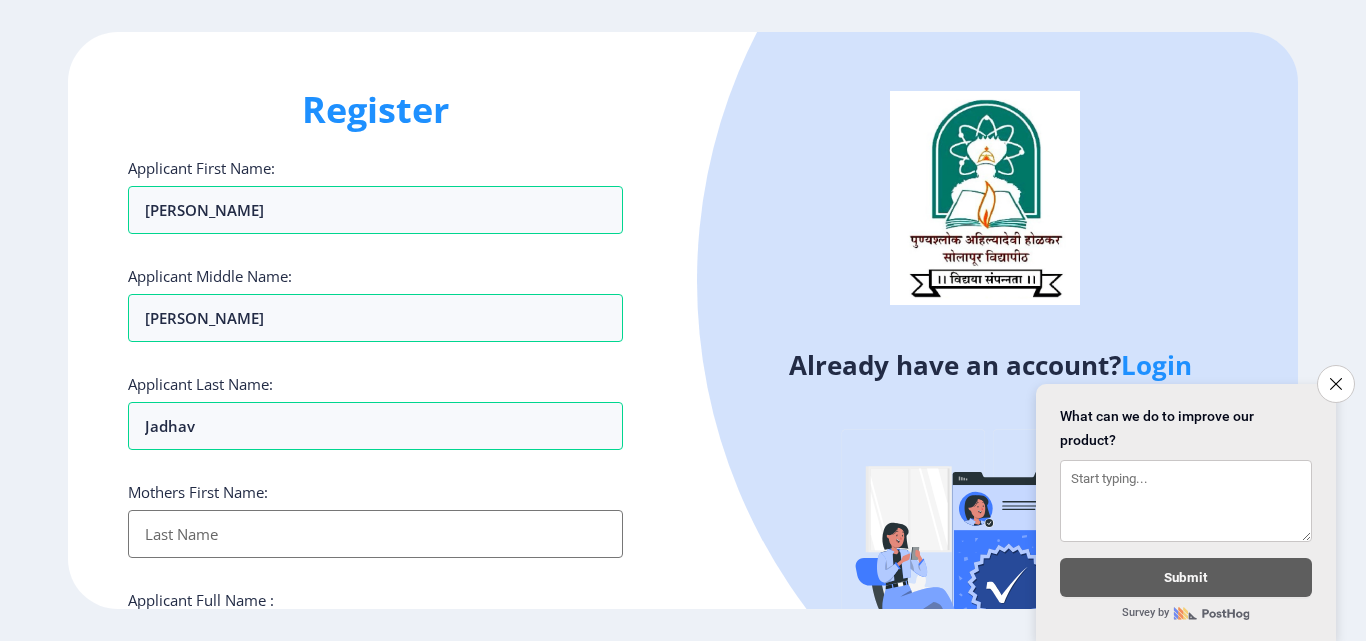 click on "Applicant First Name:" at bounding box center [375, 534] 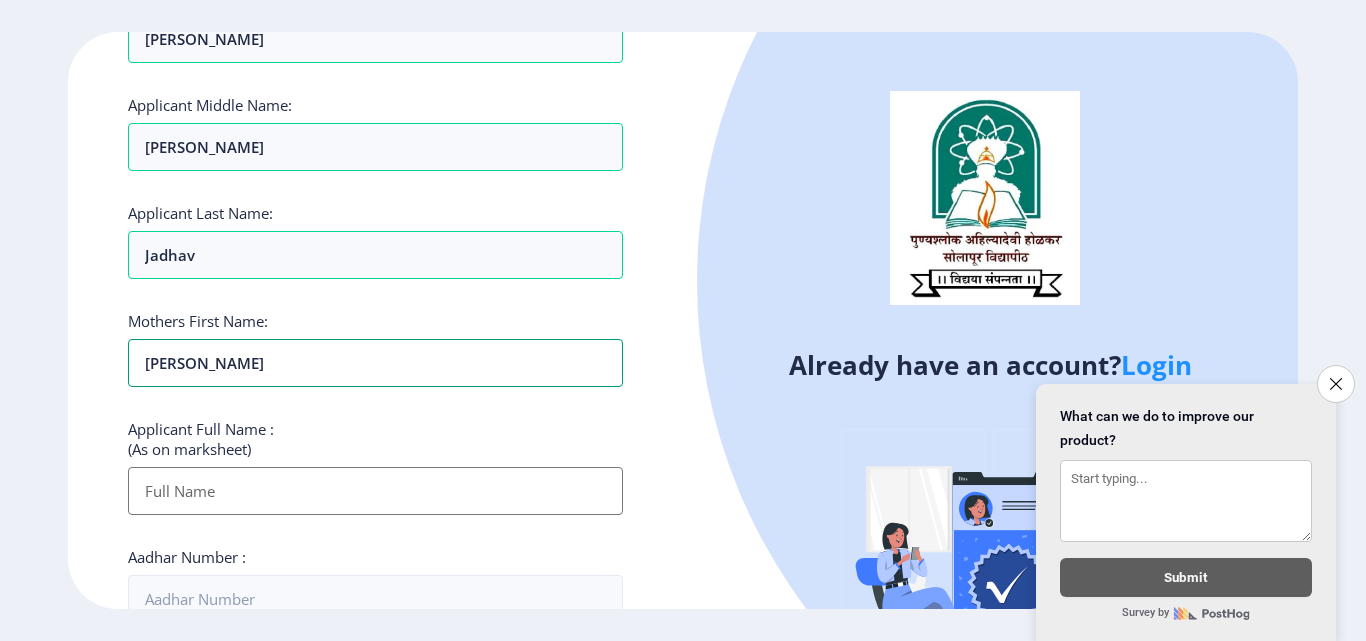 scroll, scrollTop: 252, scrollLeft: 0, axis: vertical 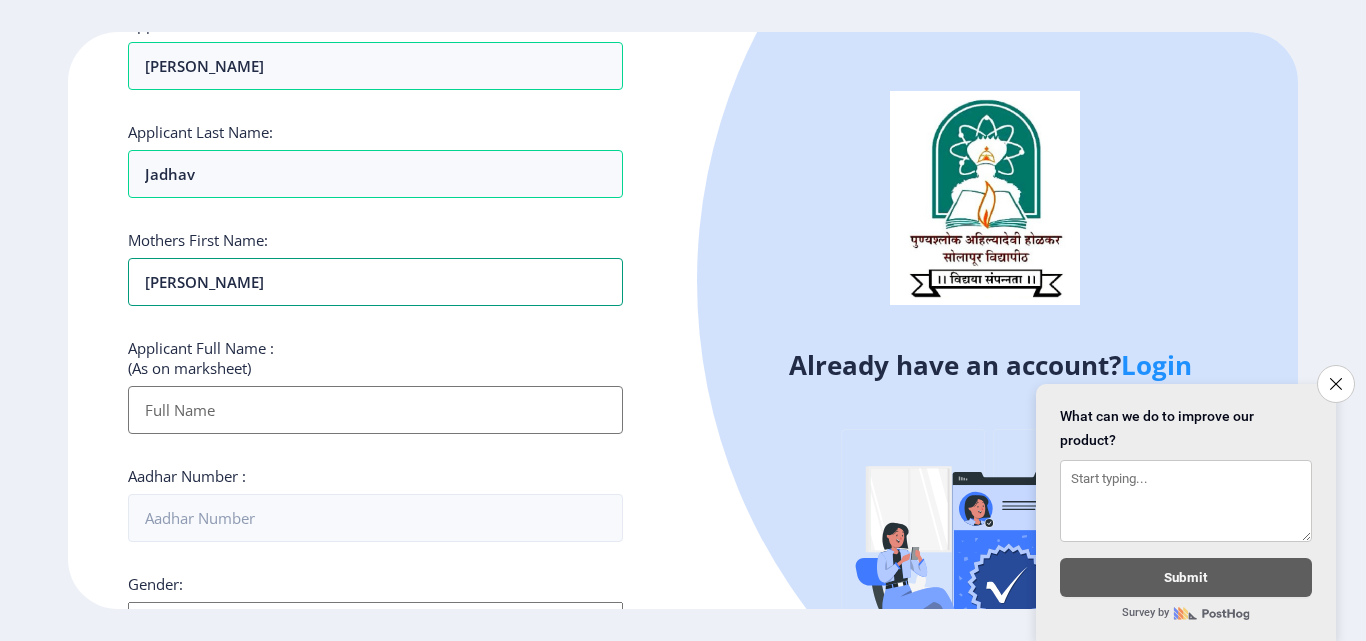 type on "[PERSON_NAME]" 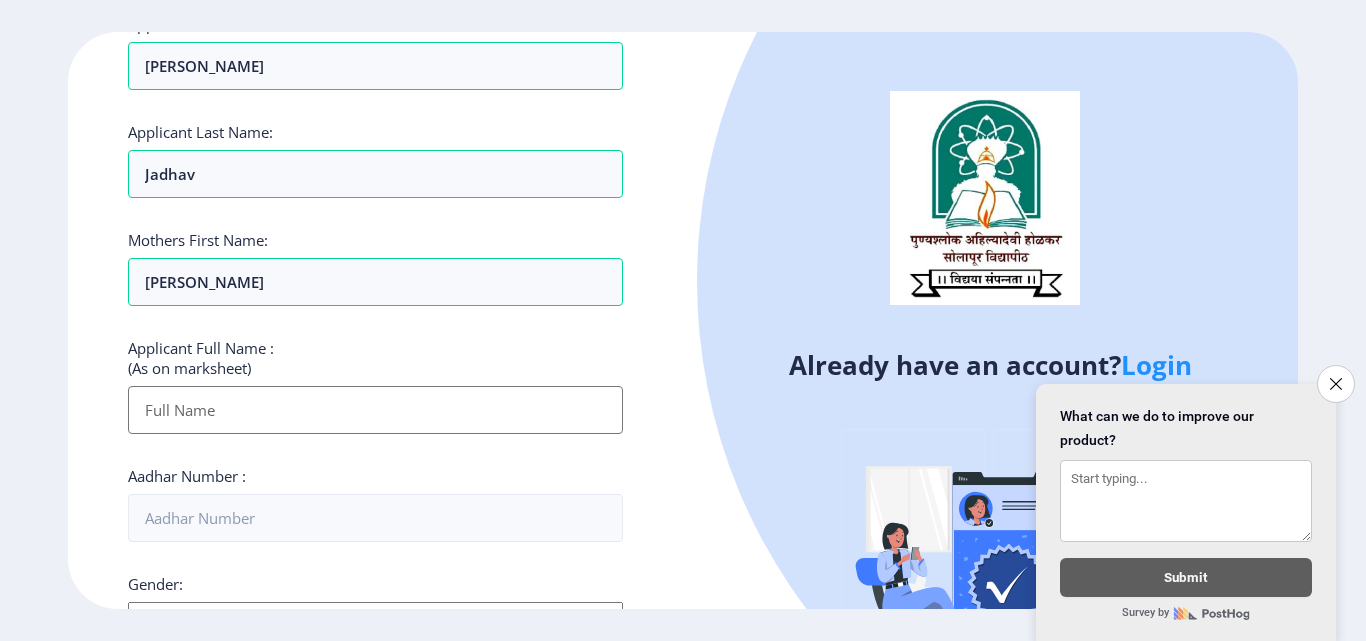 click on "Applicant First Name:" at bounding box center (375, 410) 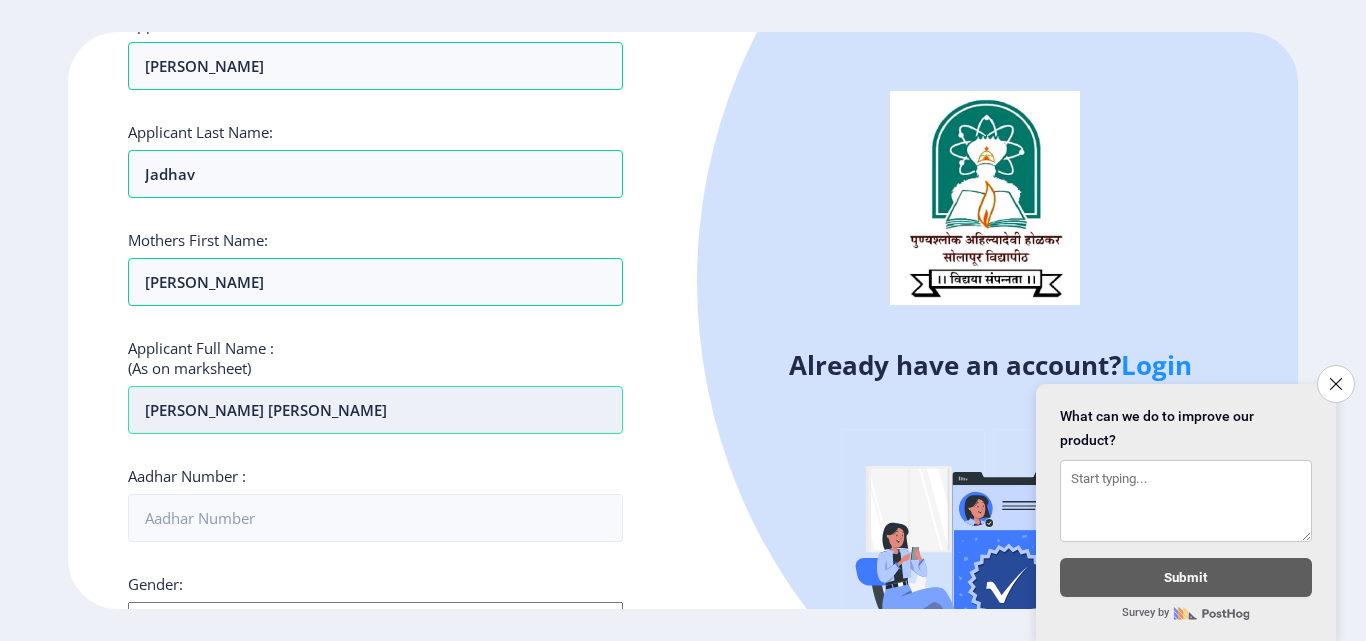 scroll, scrollTop: 399, scrollLeft: 0, axis: vertical 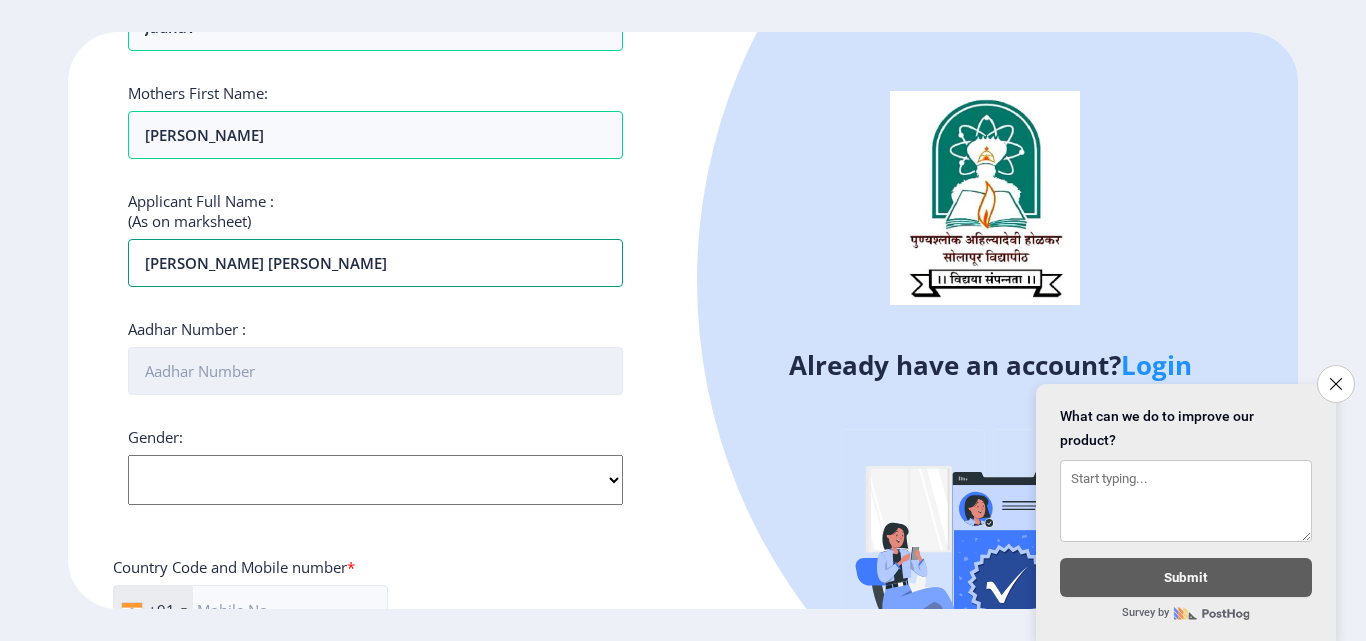 type on "[PERSON_NAME] [PERSON_NAME]" 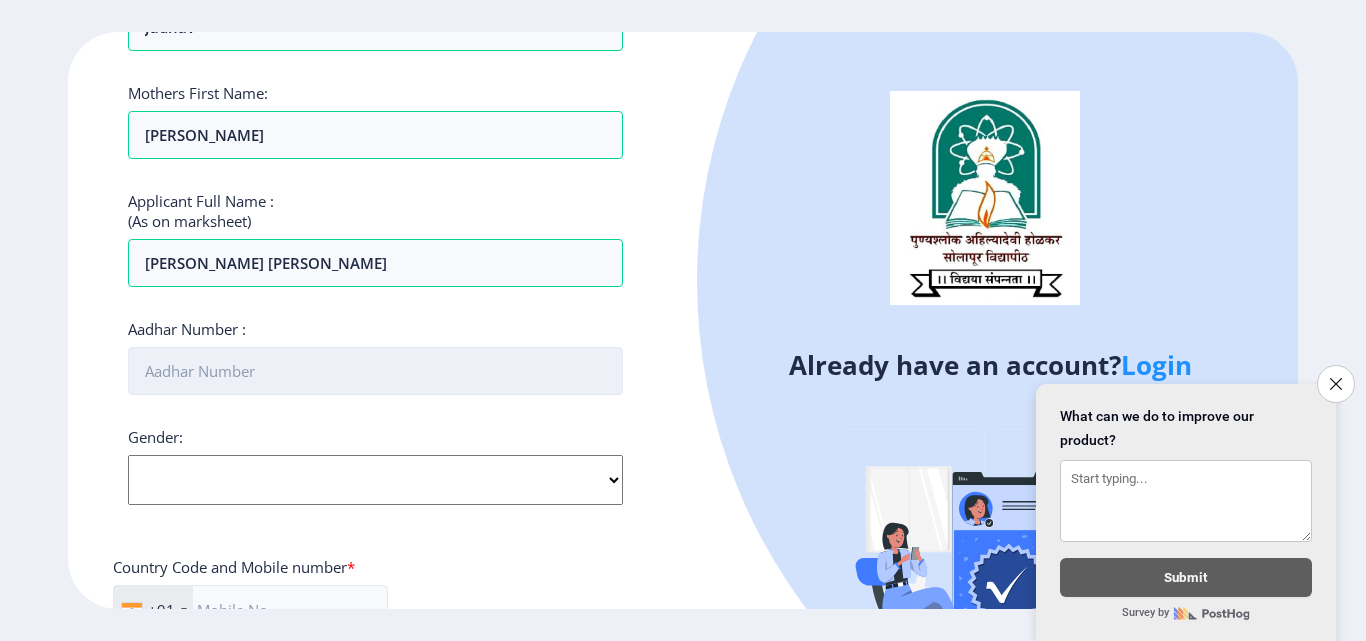 click on "Aadhar Number :" at bounding box center (375, 371) 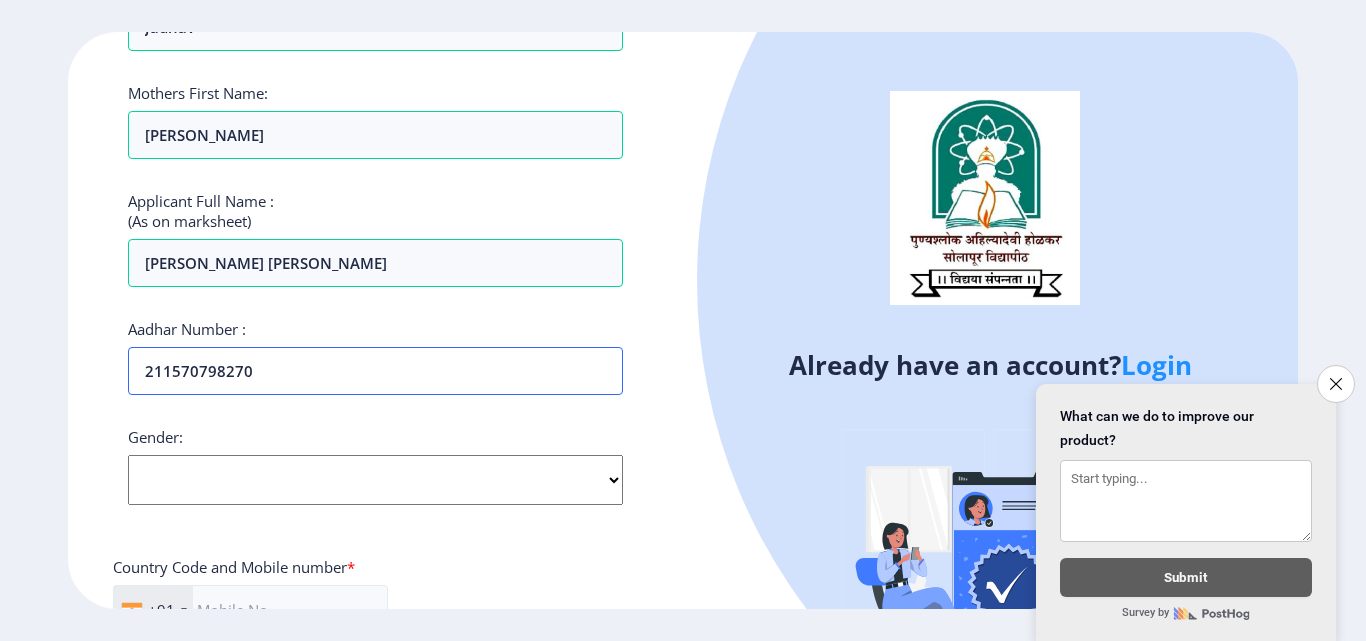 type on "211570798270" 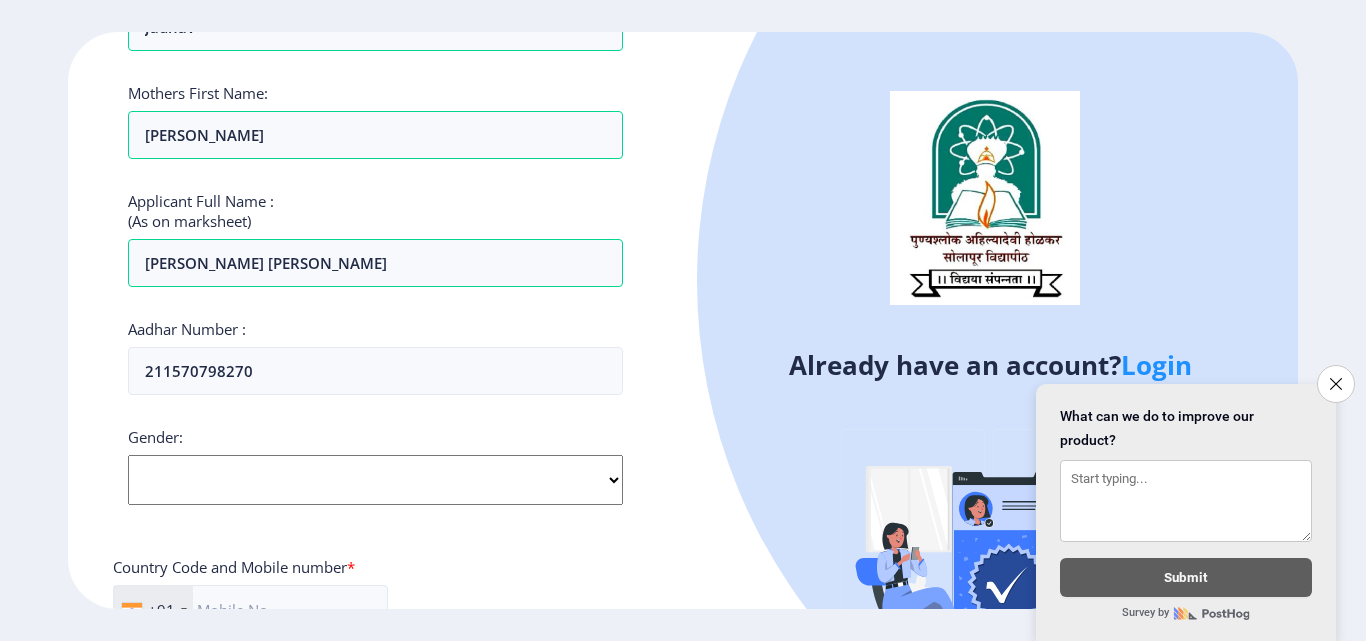click on "Select Gender [DEMOGRAPHIC_DATA] [DEMOGRAPHIC_DATA] Other" 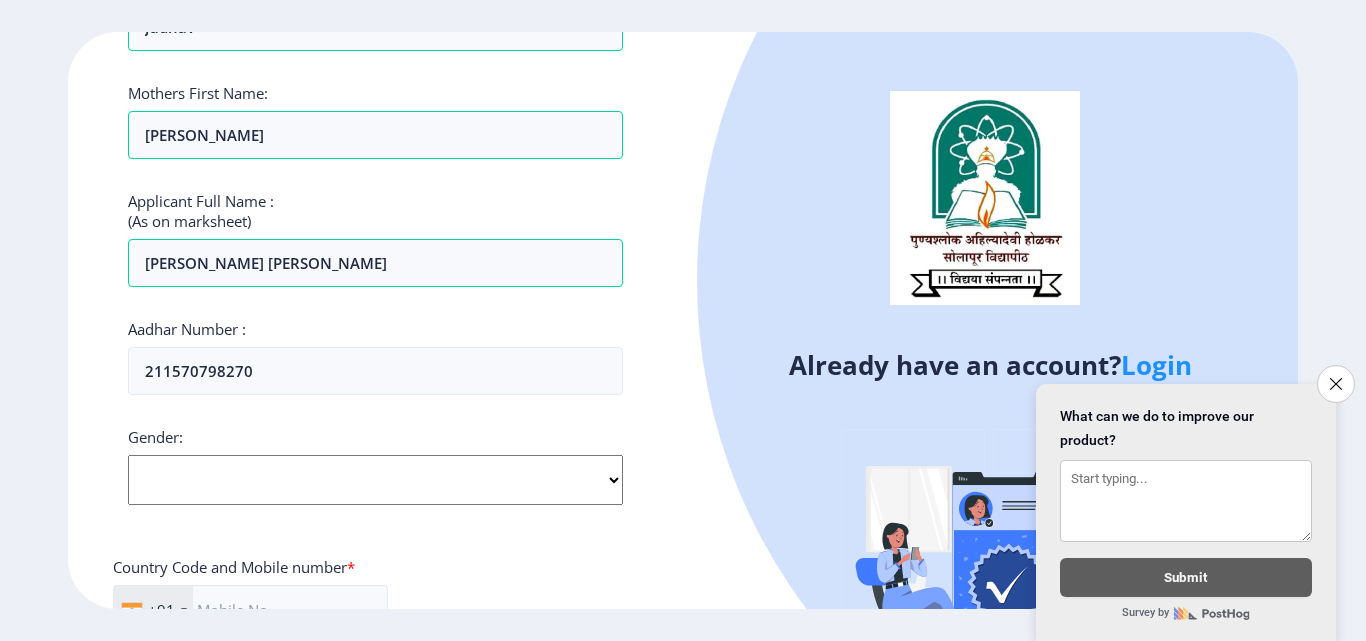 select on "[DEMOGRAPHIC_DATA]" 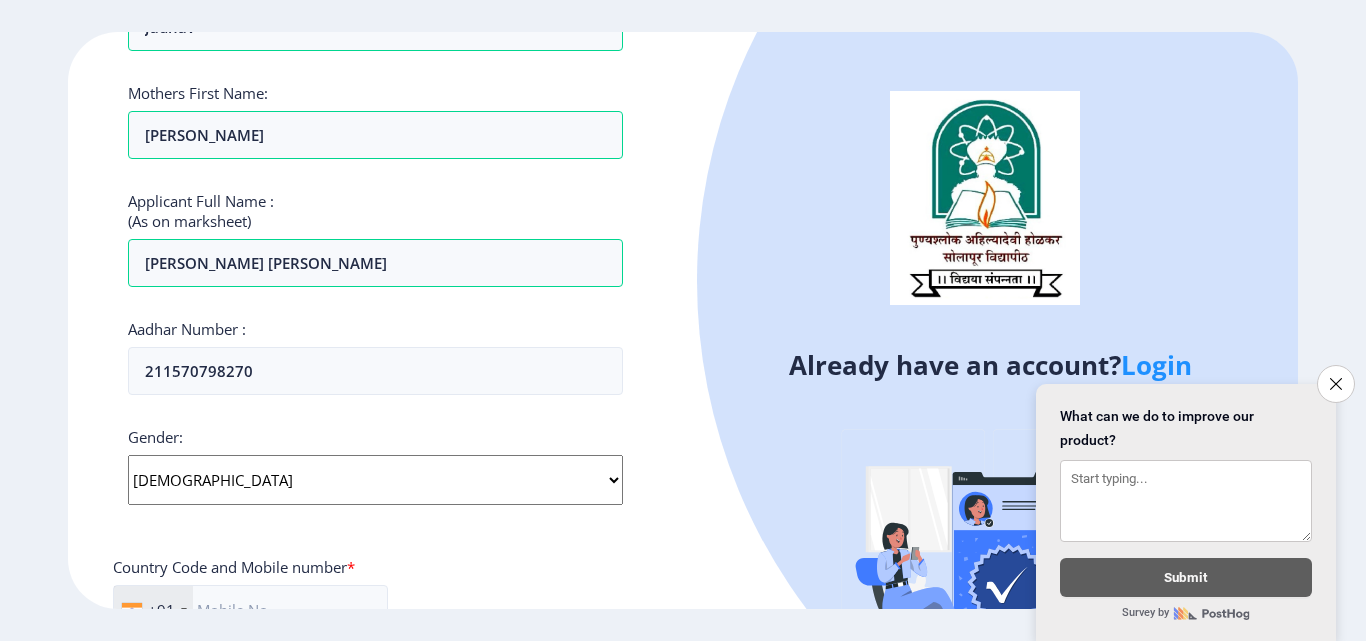 click on "Select Gender [DEMOGRAPHIC_DATA] [DEMOGRAPHIC_DATA] Other" 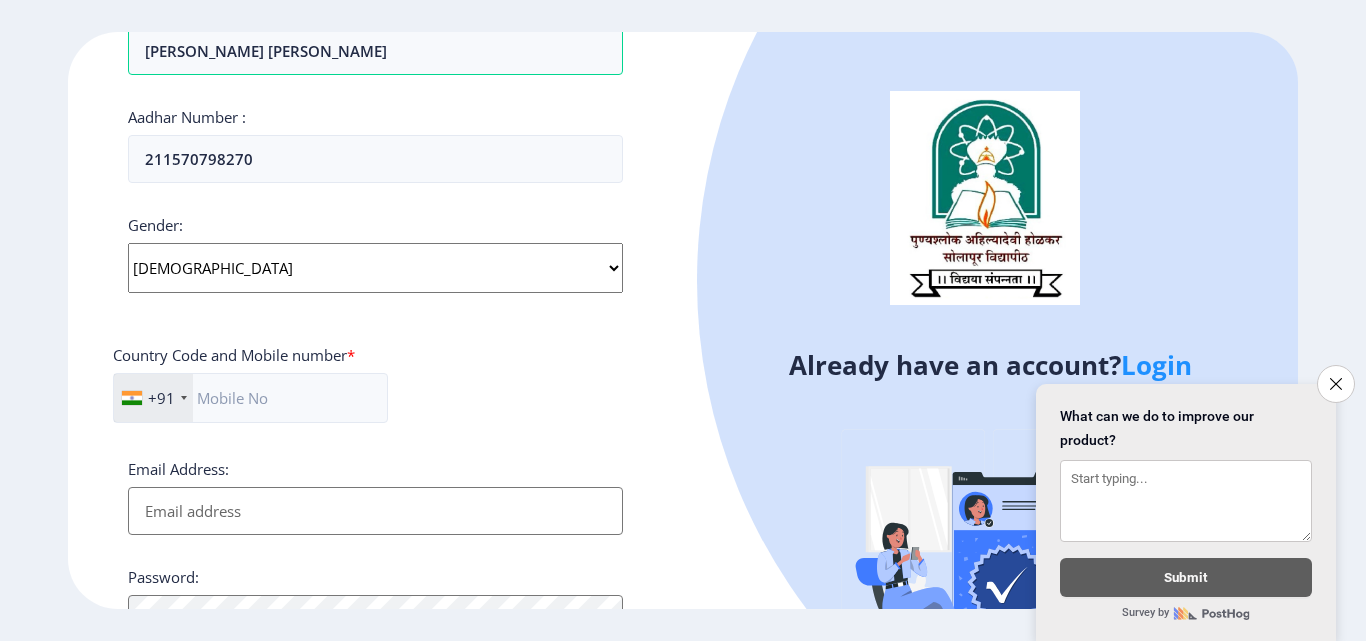 scroll, scrollTop: 612, scrollLeft: 0, axis: vertical 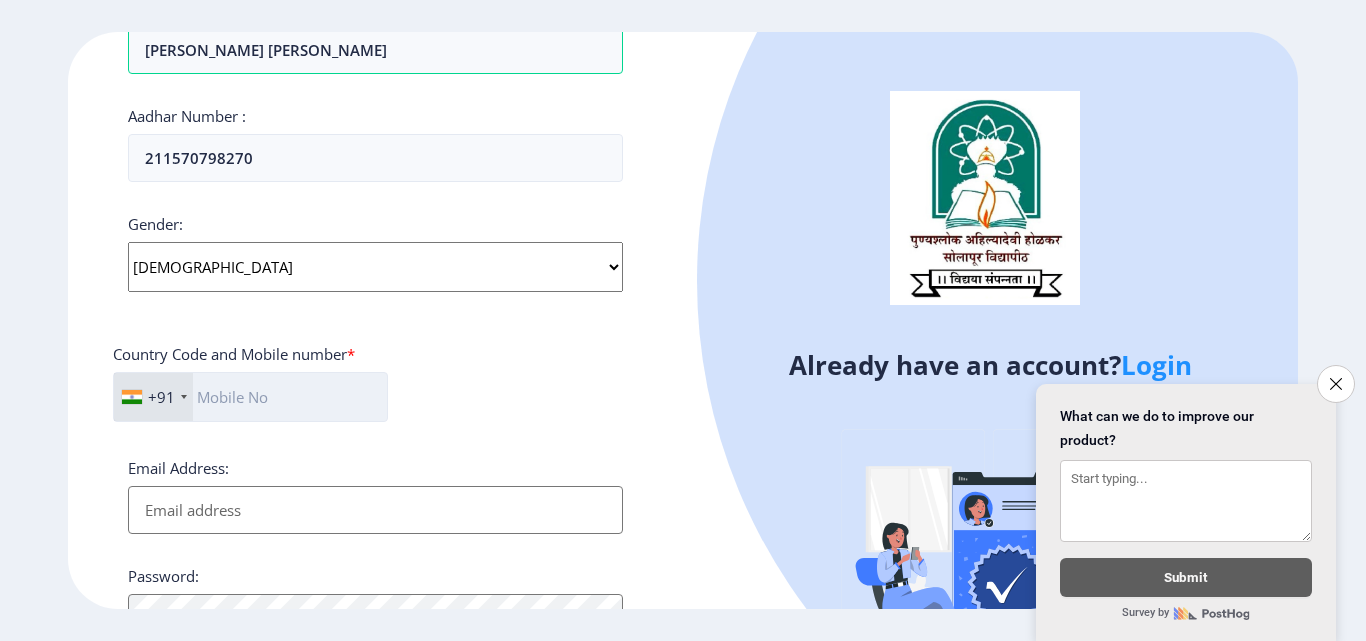 click 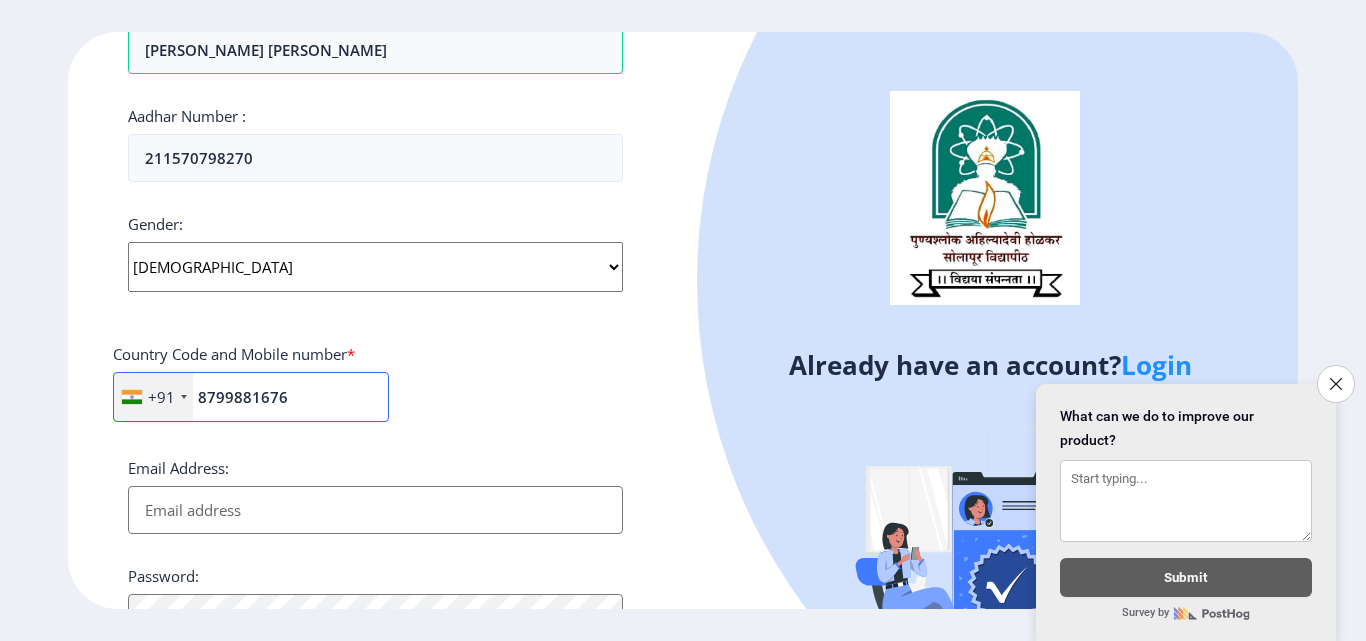 type on "8799881676" 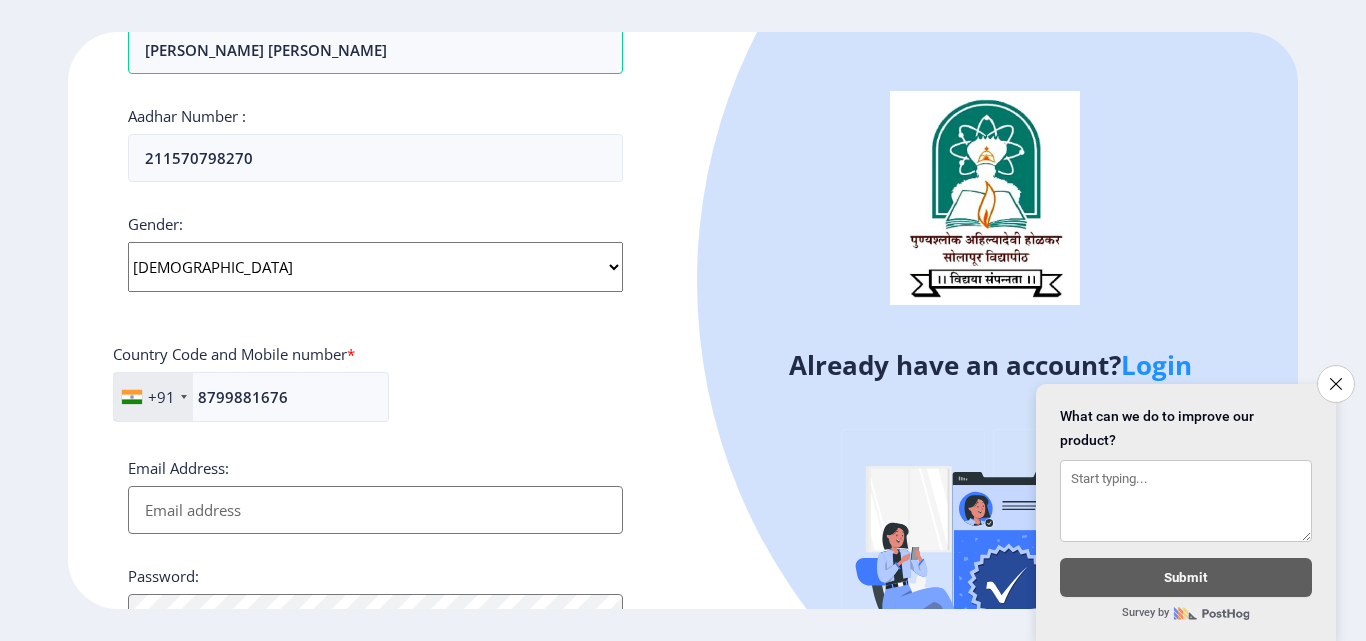 click on "Email Address:" at bounding box center [375, 510] 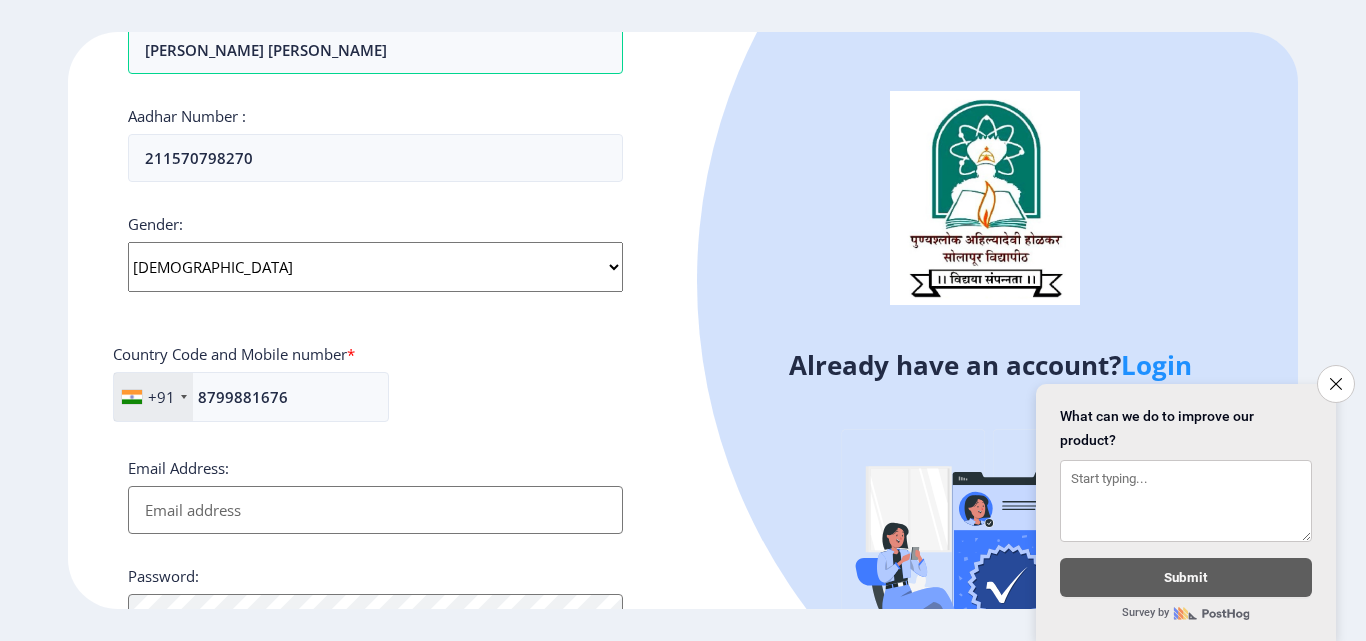 type on "[EMAIL_ADDRESS][DOMAIN_NAME]" 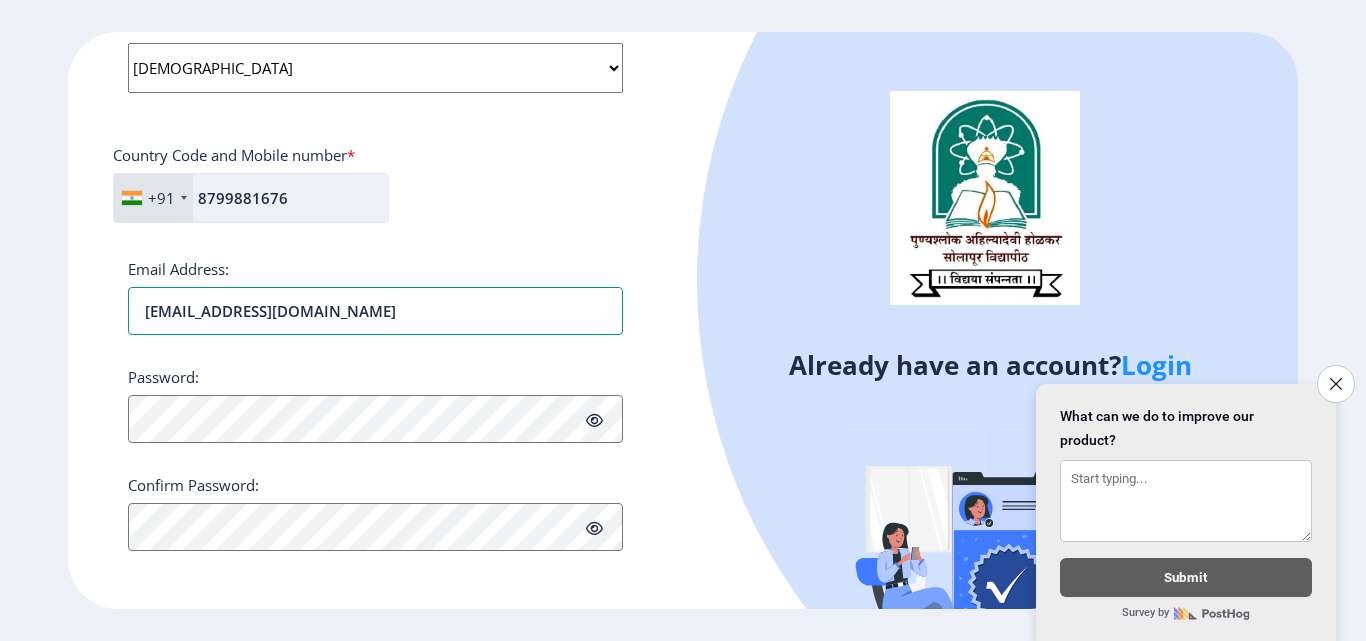 scroll, scrollTop: 815, scrollLeft: 0, axis: vertical 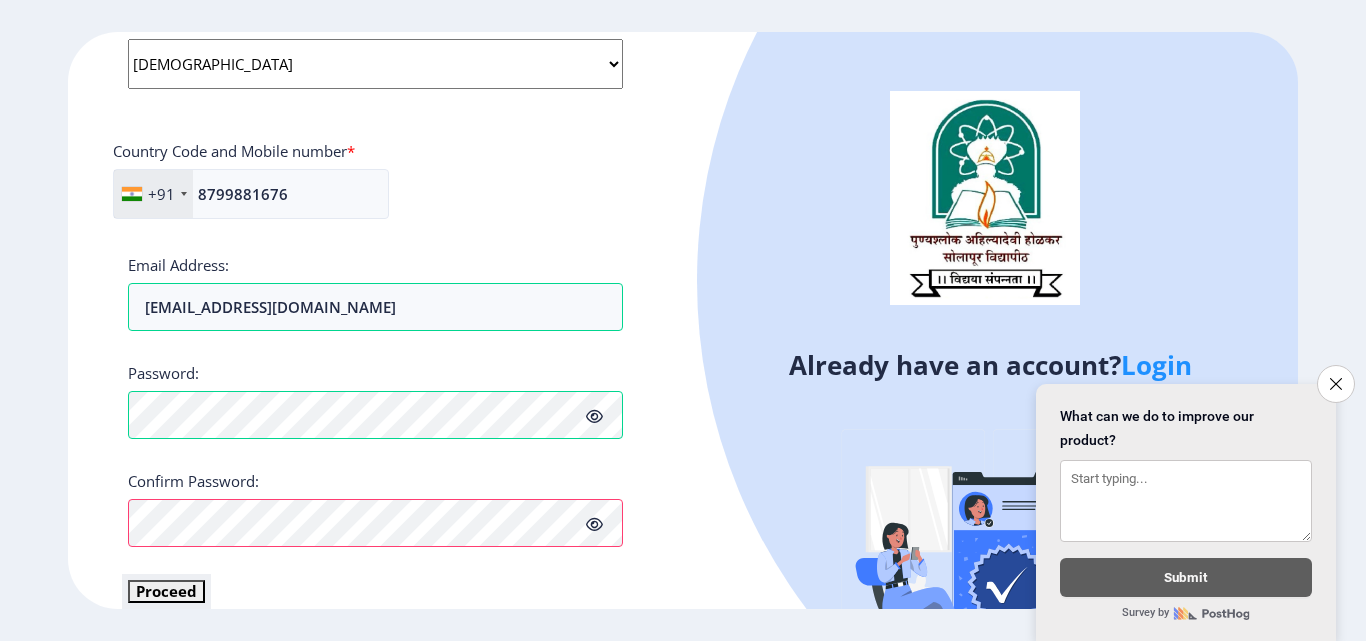 click on "Proceed" 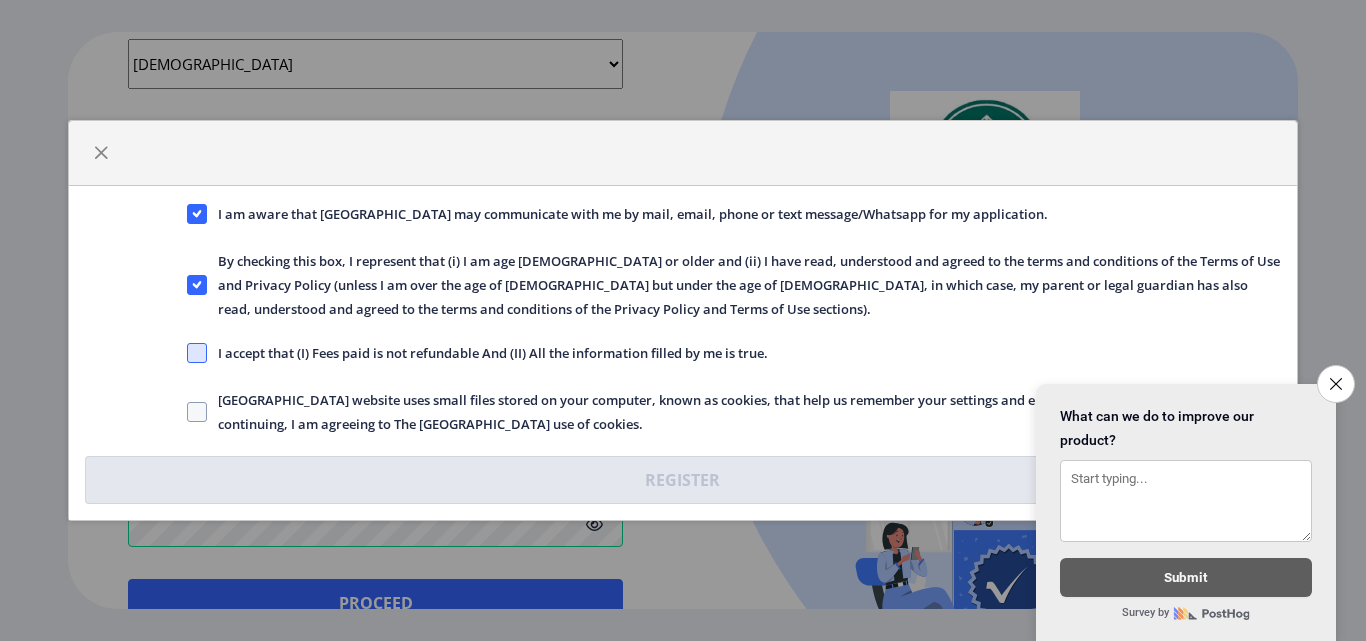 click 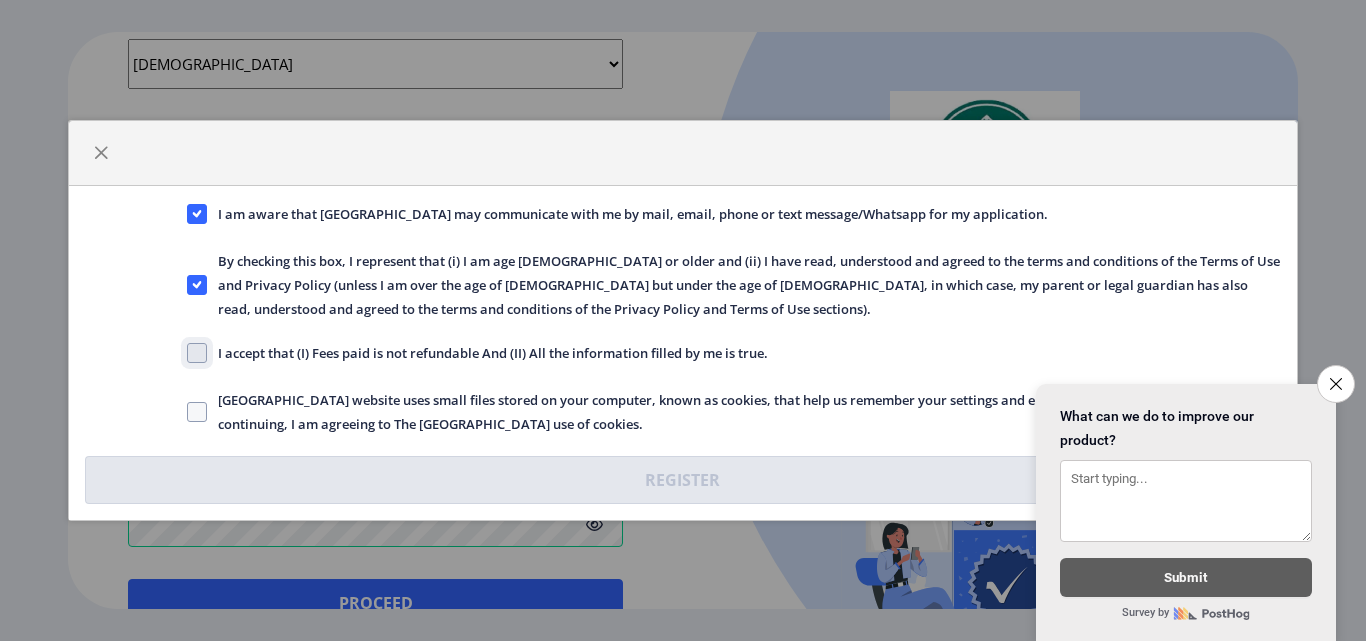 click on "I accept that (I) Fees paid is not refundable And (II) All the information filled by me is true." 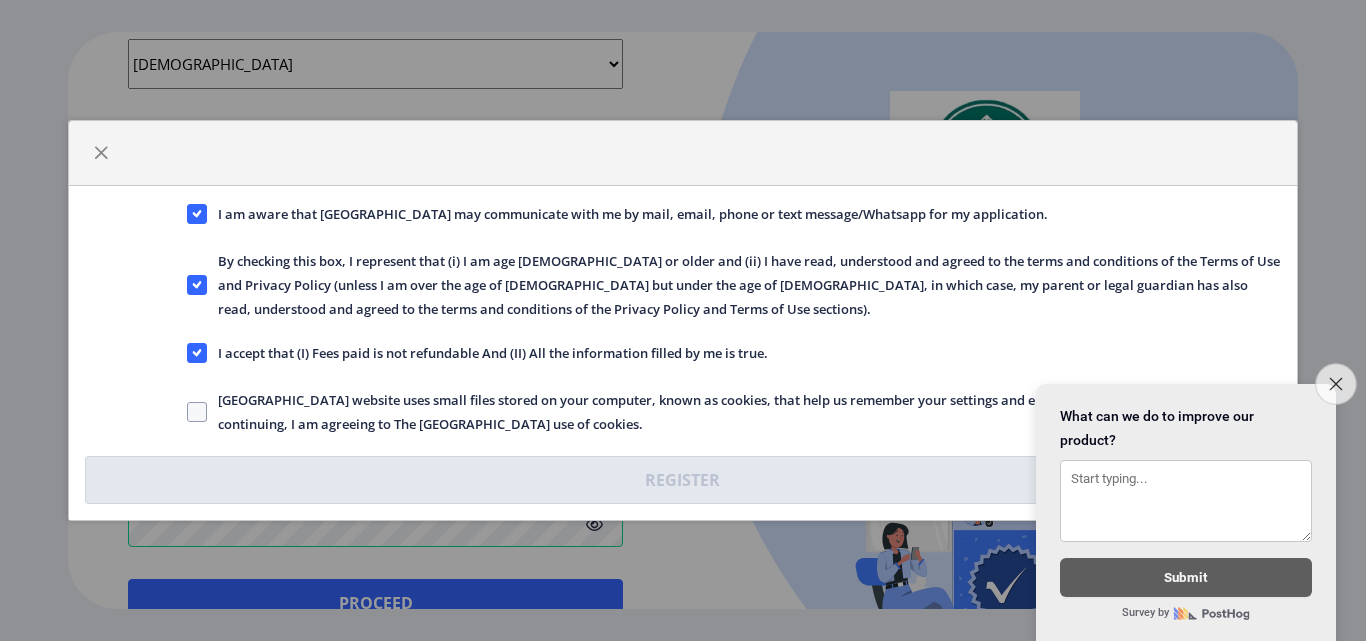 click on "Close survey" at bounding box center (1336, 384) 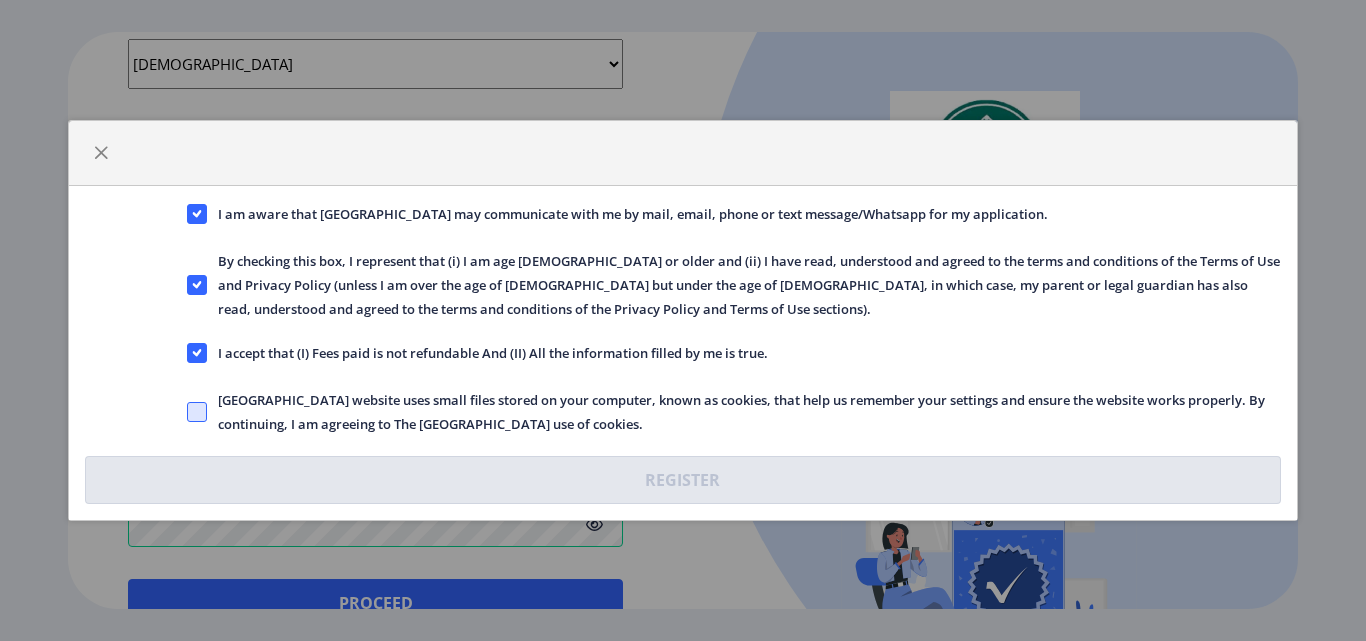 click 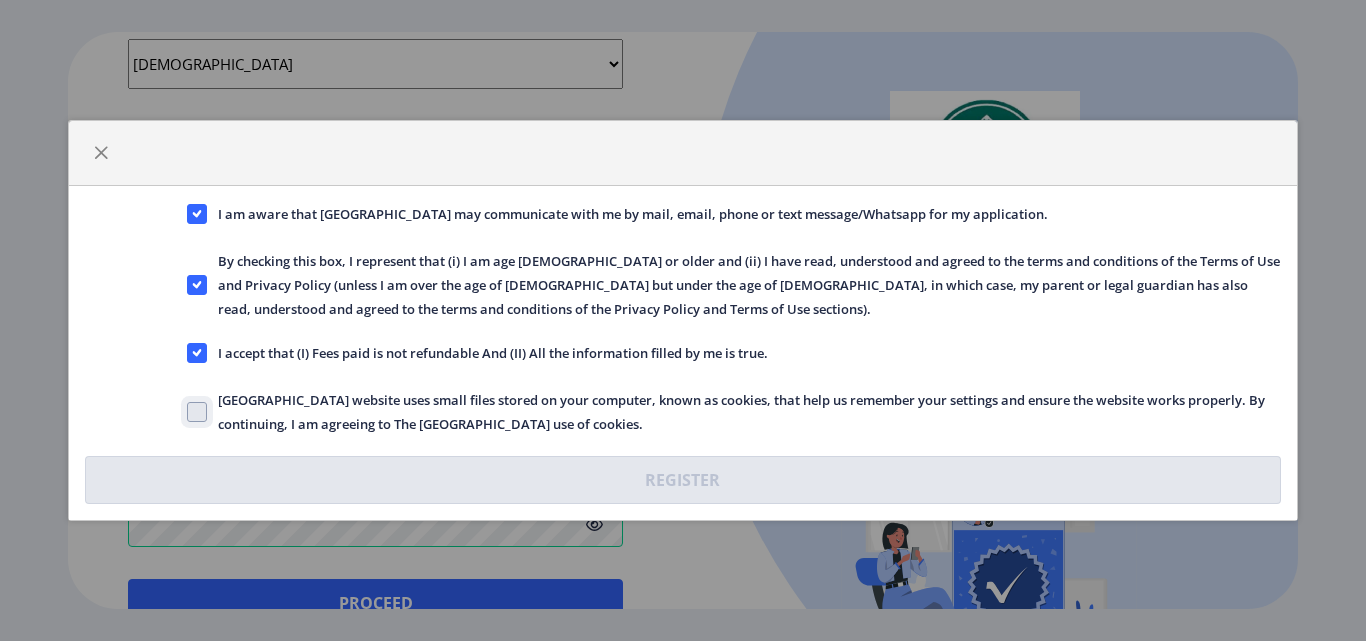 click on "[GEOGRAPHIC_DATA] website uses small files stored on your computer, known as cookies, that help us remember your settings and ensure the website works properly. By continuing, I am agreeing to The [GEOGRAPHIC_DATA] use of cookies." 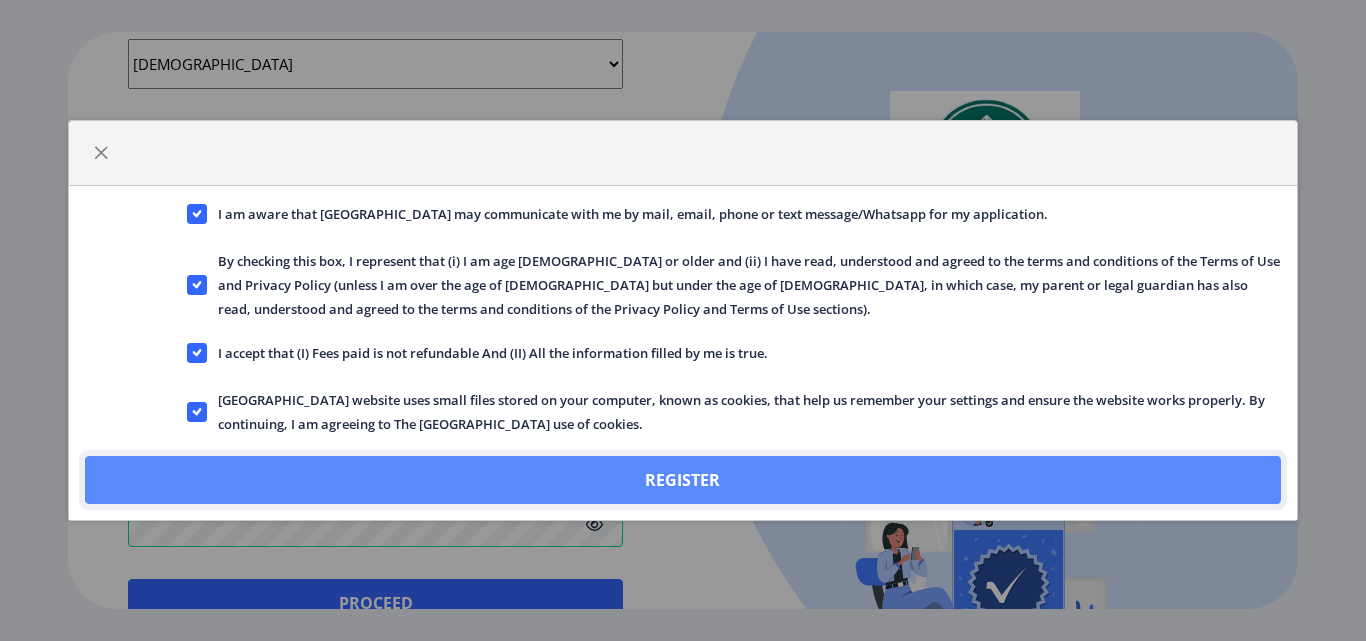 click on "Register" 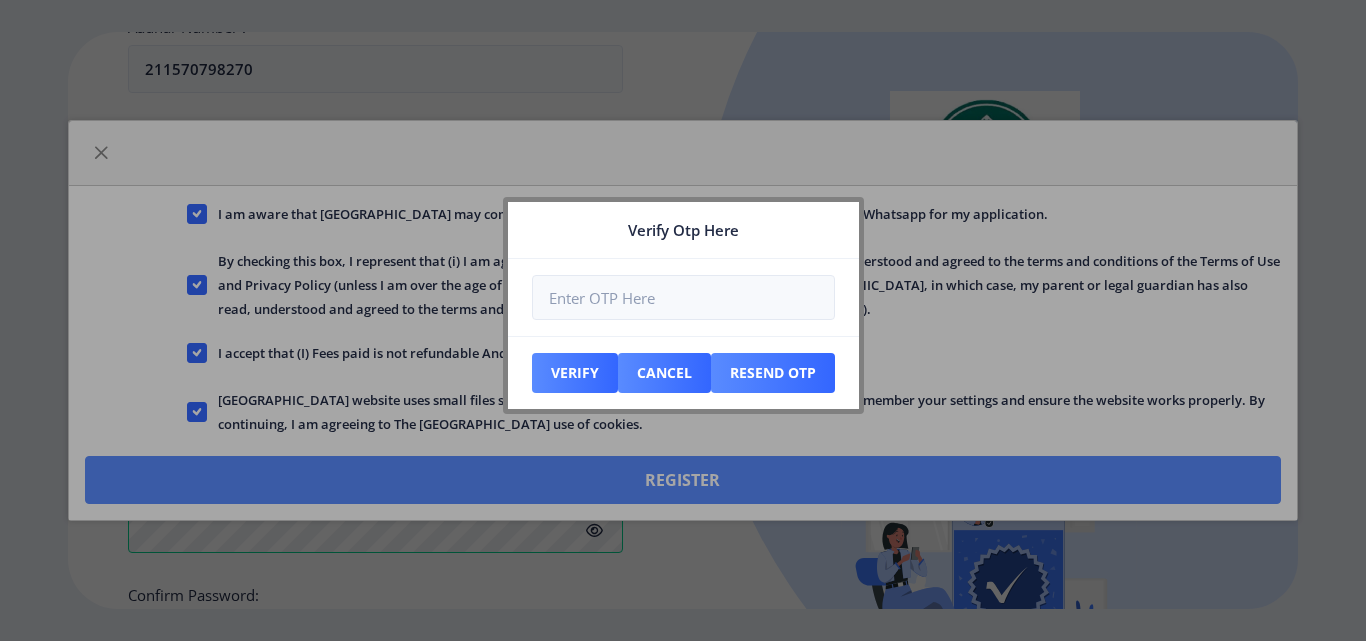 scroll, scrollTop: 929, scrollLeft: 0, axis: vertical 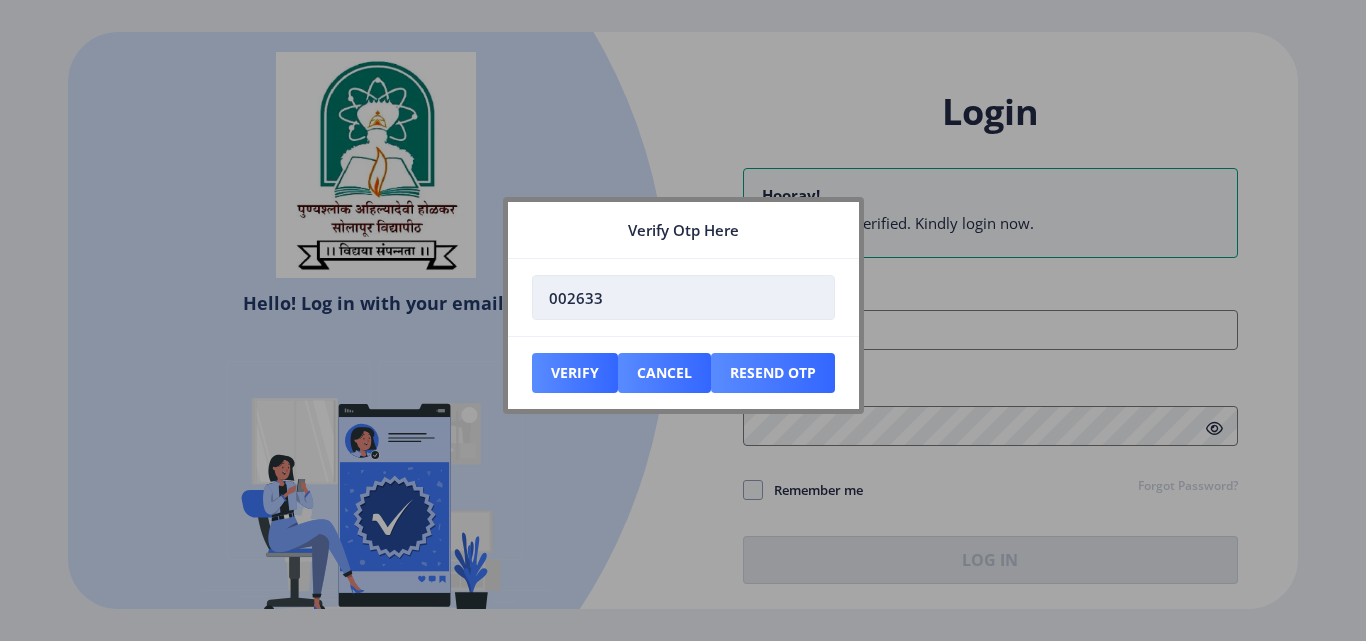 type on "002633" 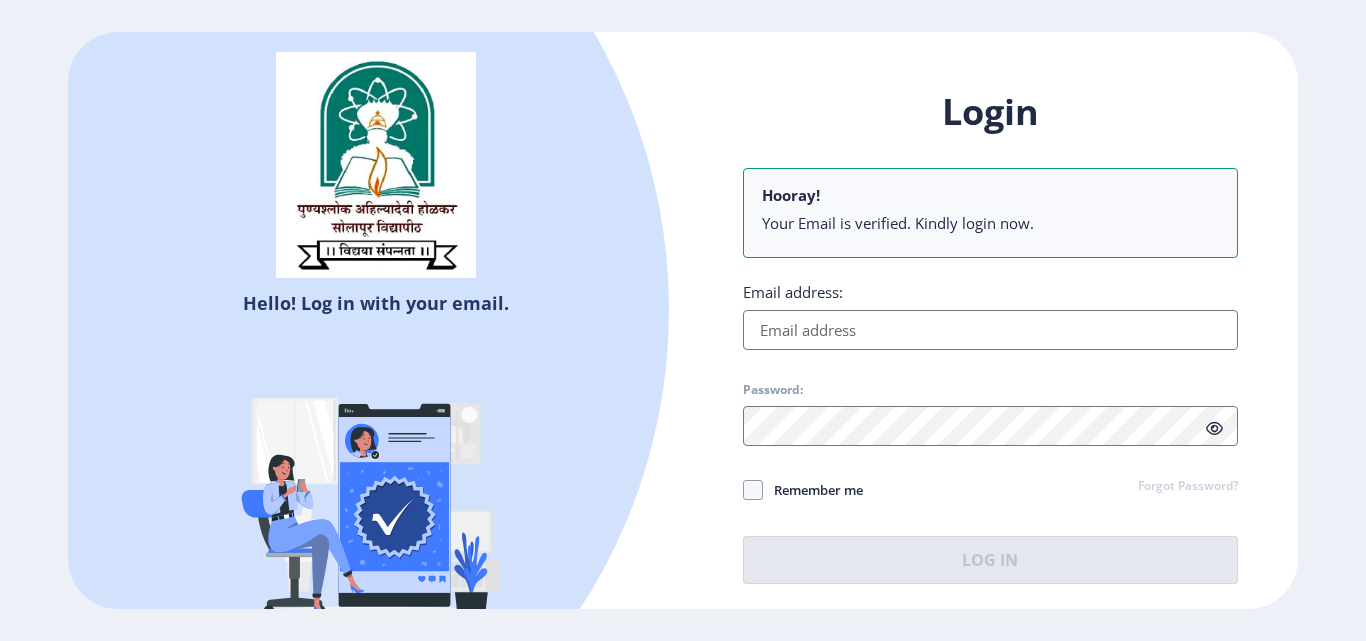click on "Email address:" at bounding box center [990, 330] 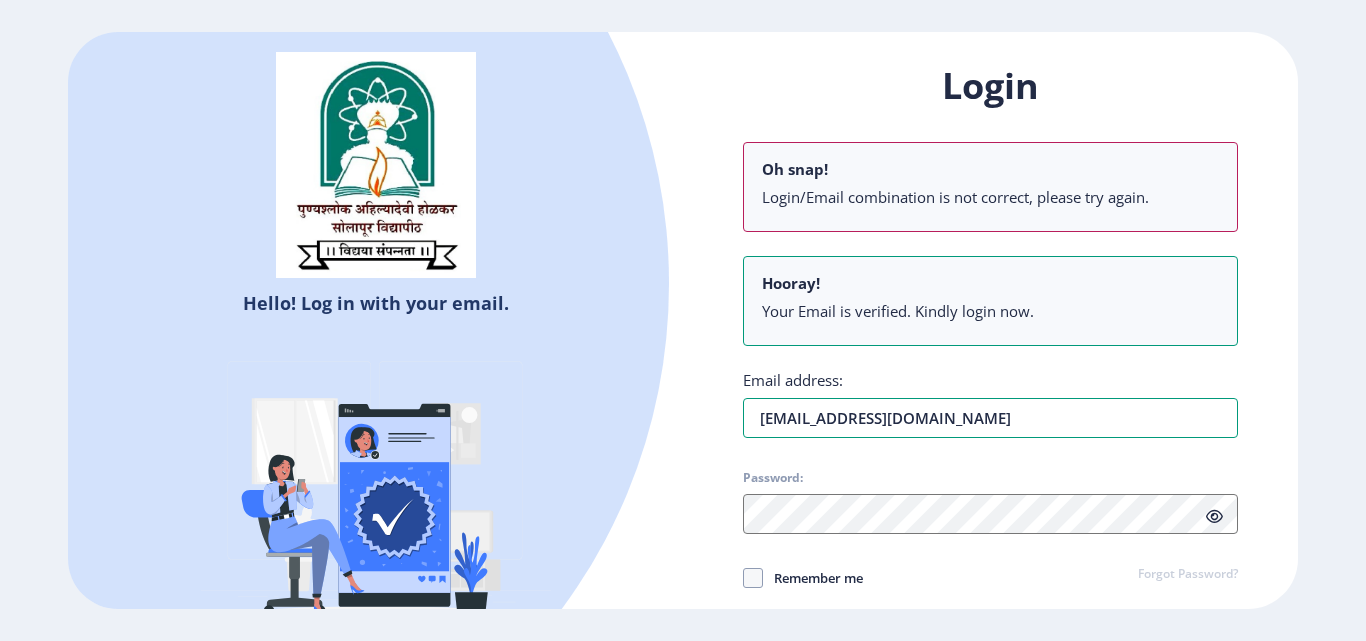 type on "[EMAIL_ADDRESS][DOMAIN_NAME]" 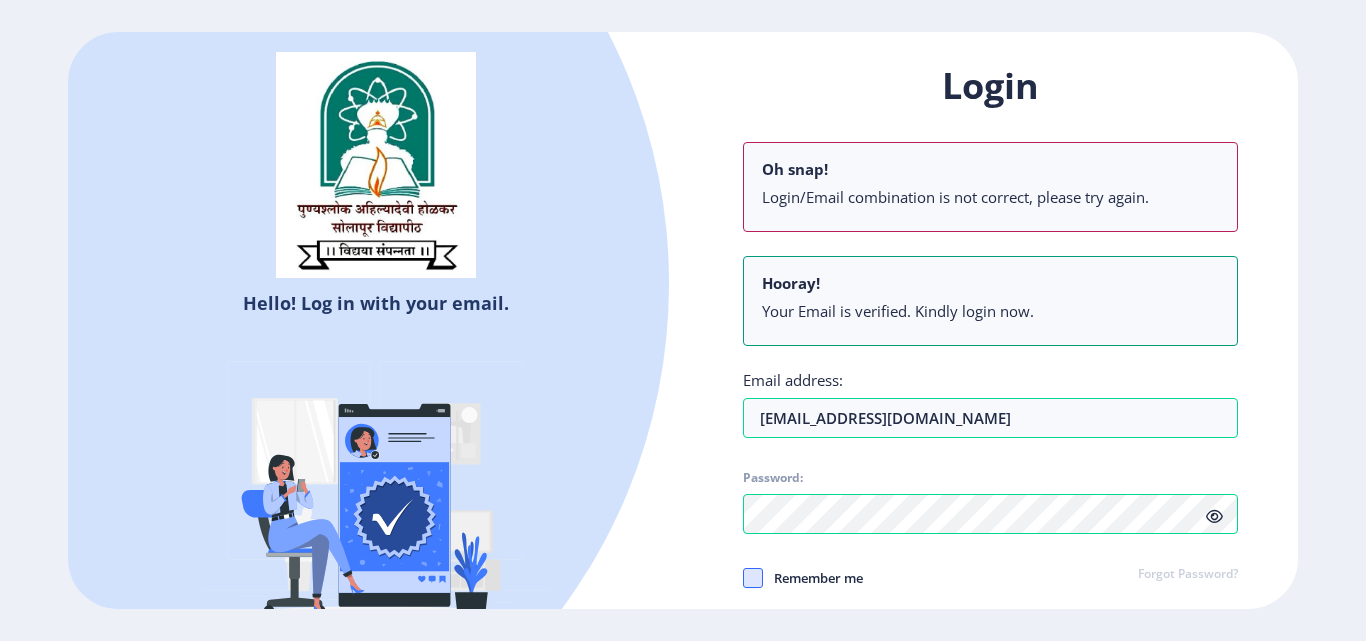 click 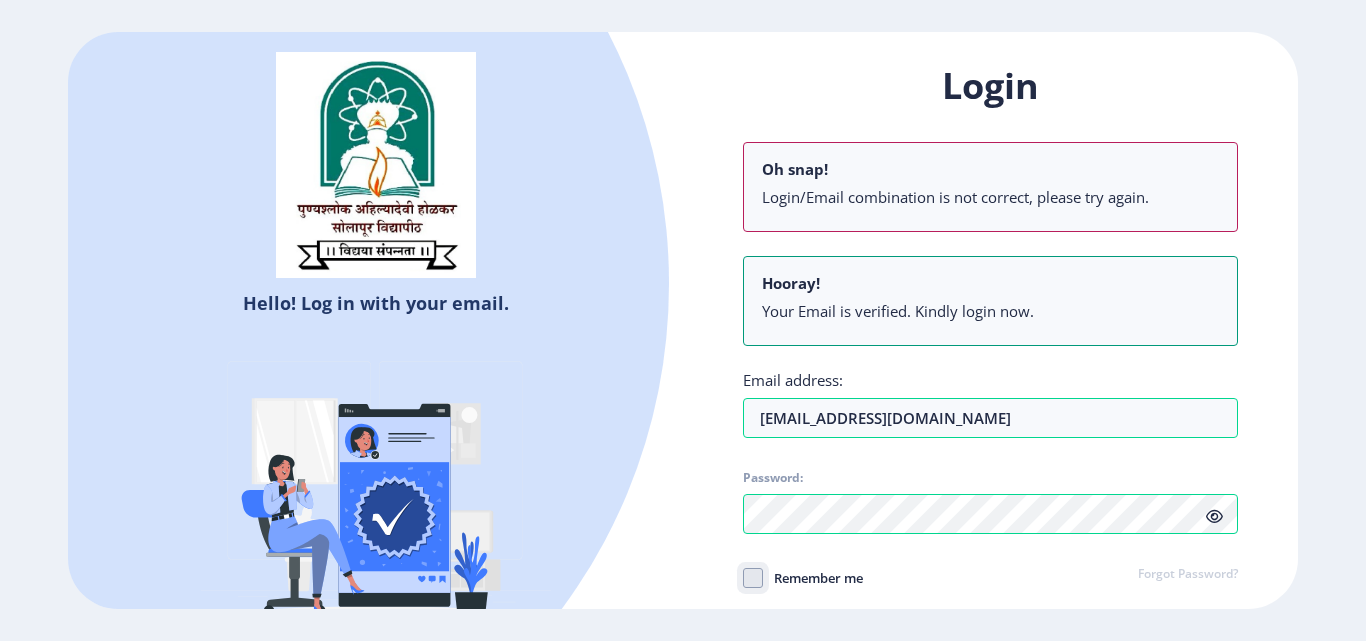 click on "Remember me" 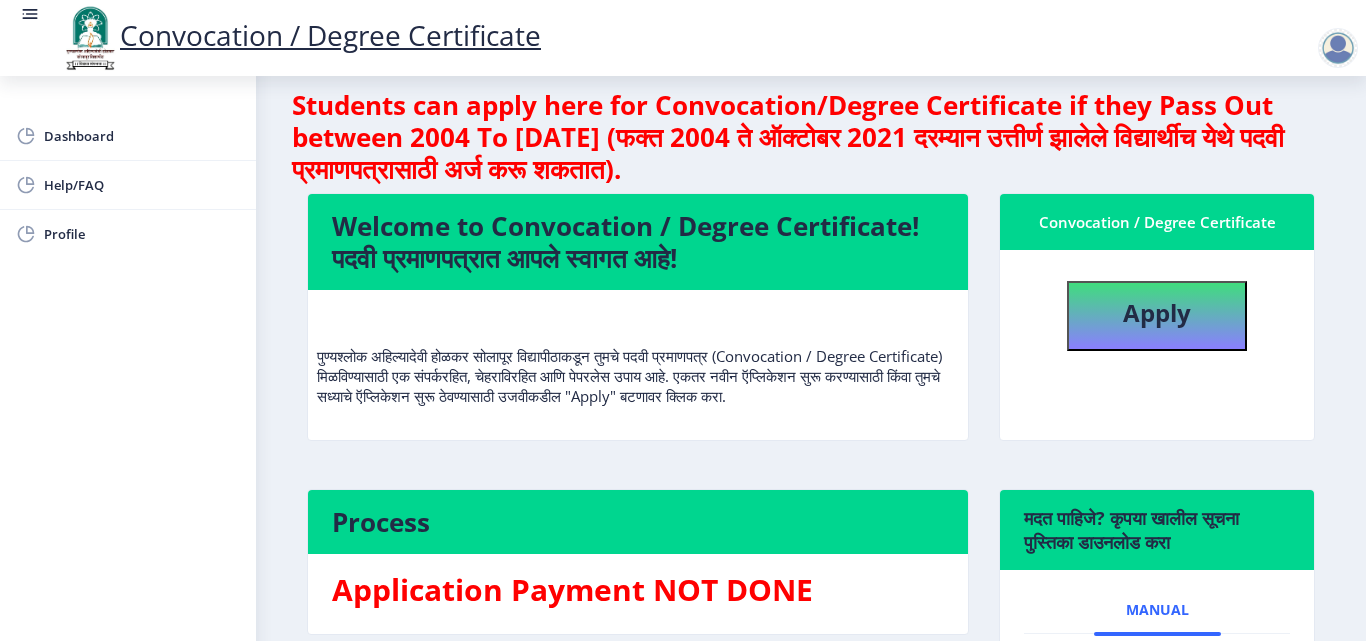 scroll, scrollTop: 0, scrollLeft: 0, axis: both 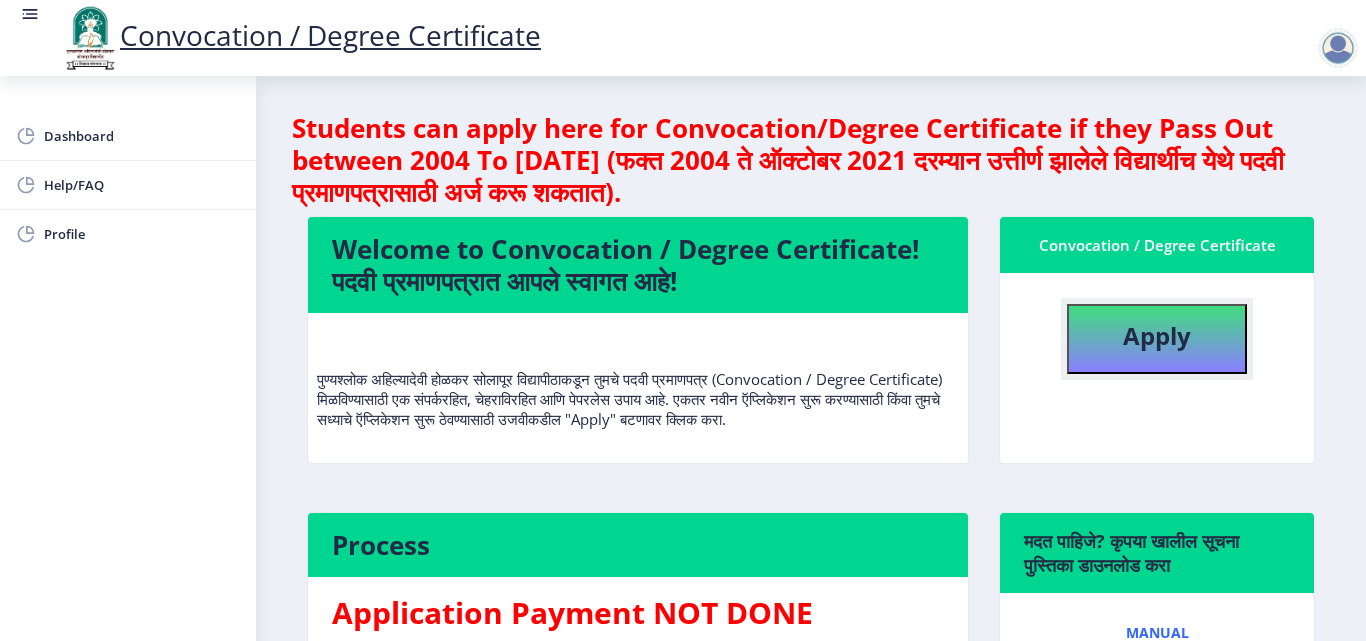 click on "Apply" 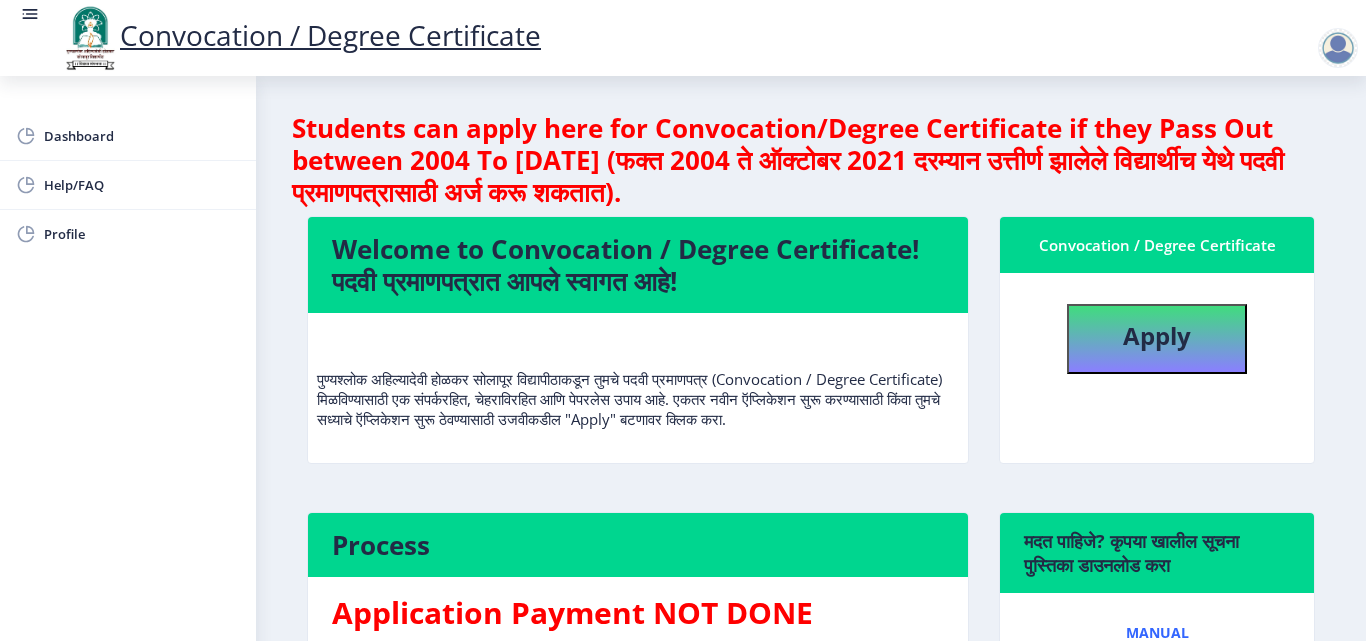 select 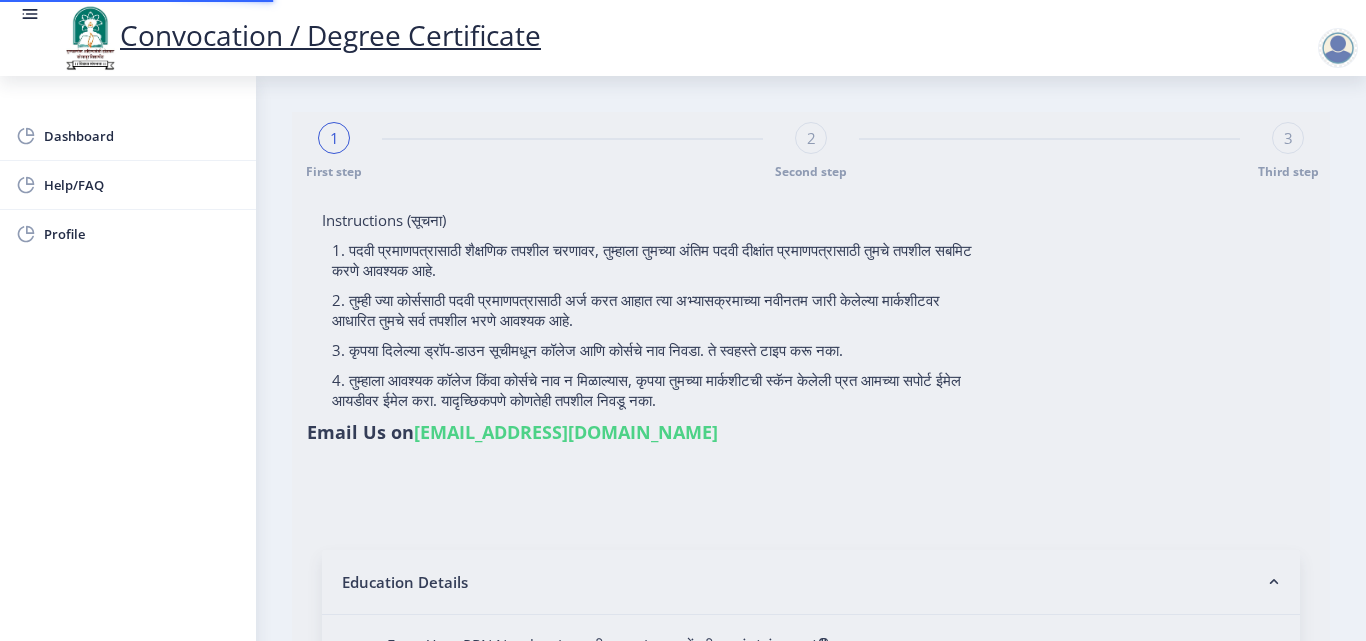 type on "[PERSON_NAME] [PERSON_NAME]" 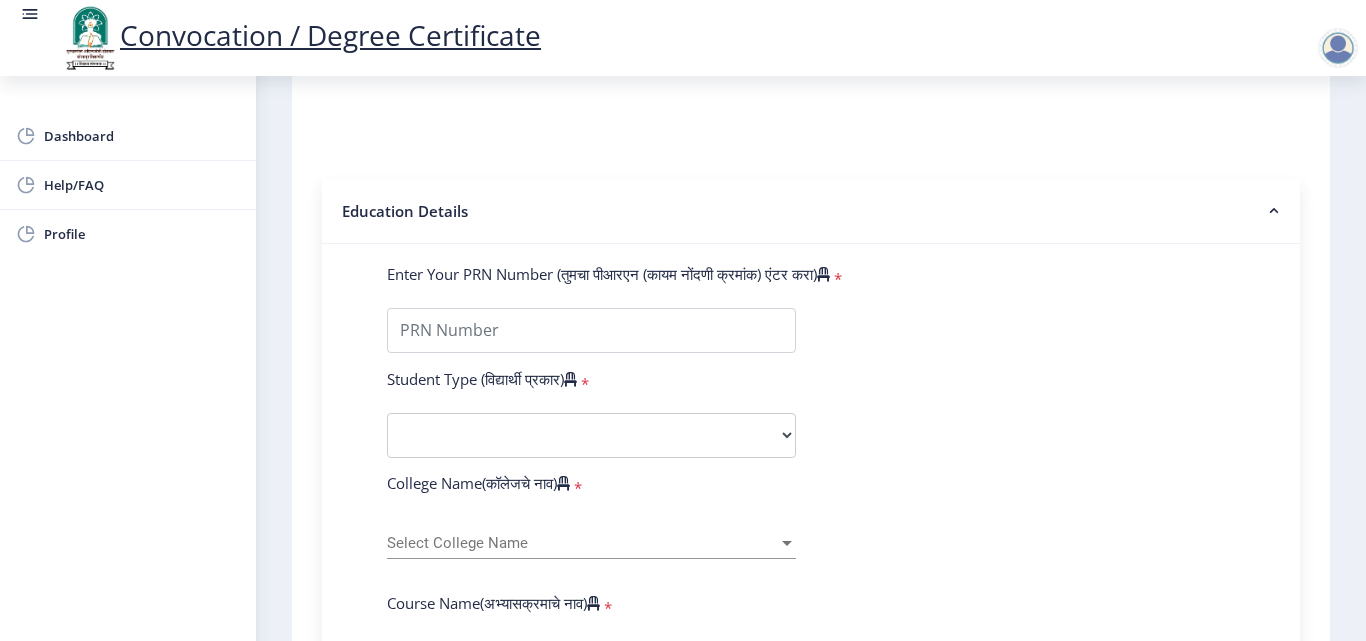 scroll, scrollTop: 373, scrollLeft: 0, axis: vertical 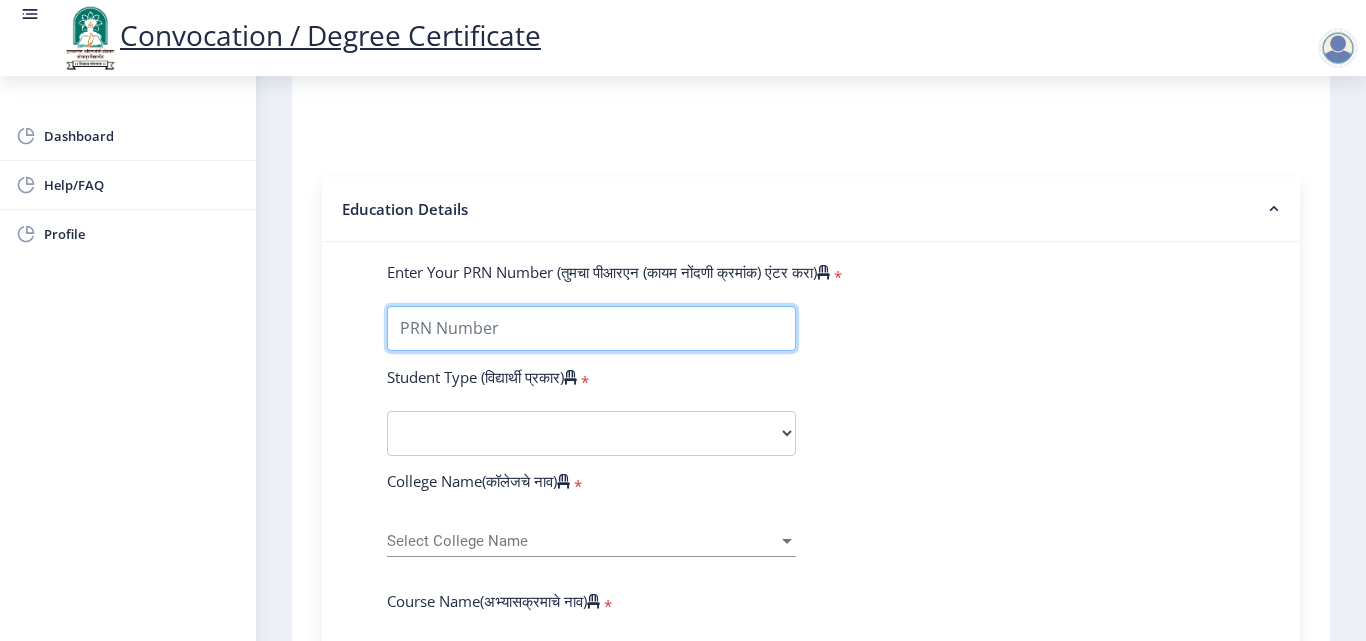 click on "Enter Your PRN Number (तुमचा पीआरएन (कायम नोंदणी क्रमांक) एंटर करा)" at bounding box center (591, 328) 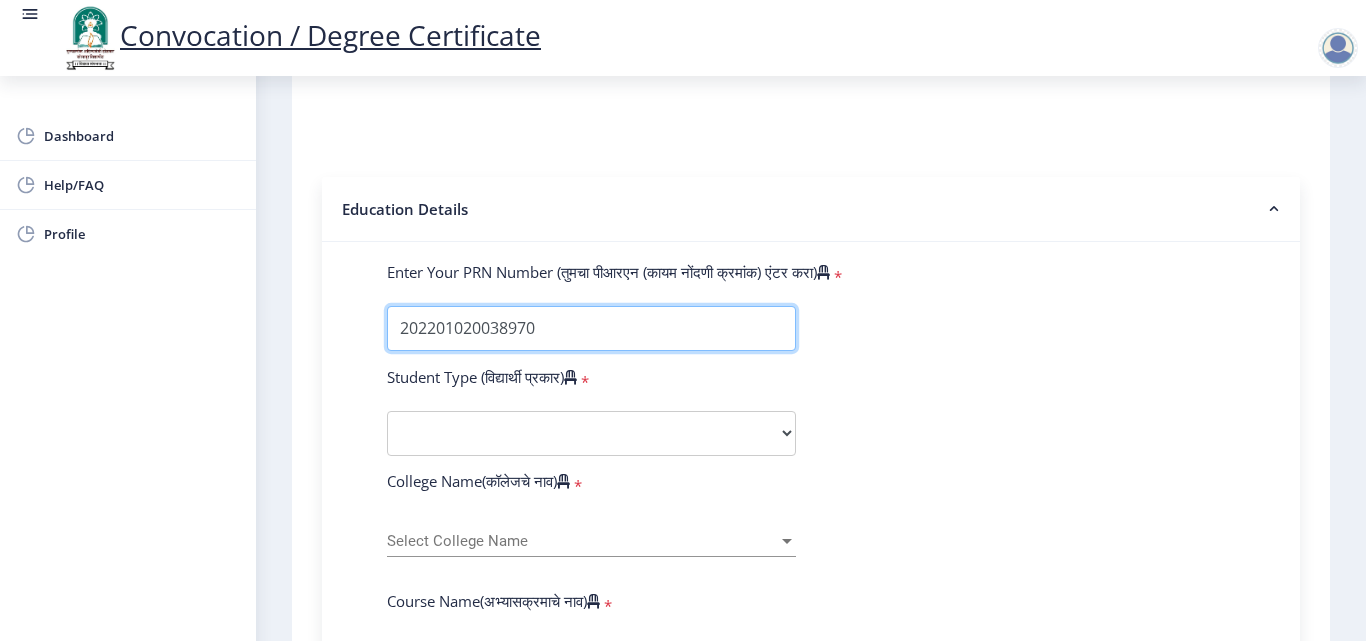 type on "202201020038970" 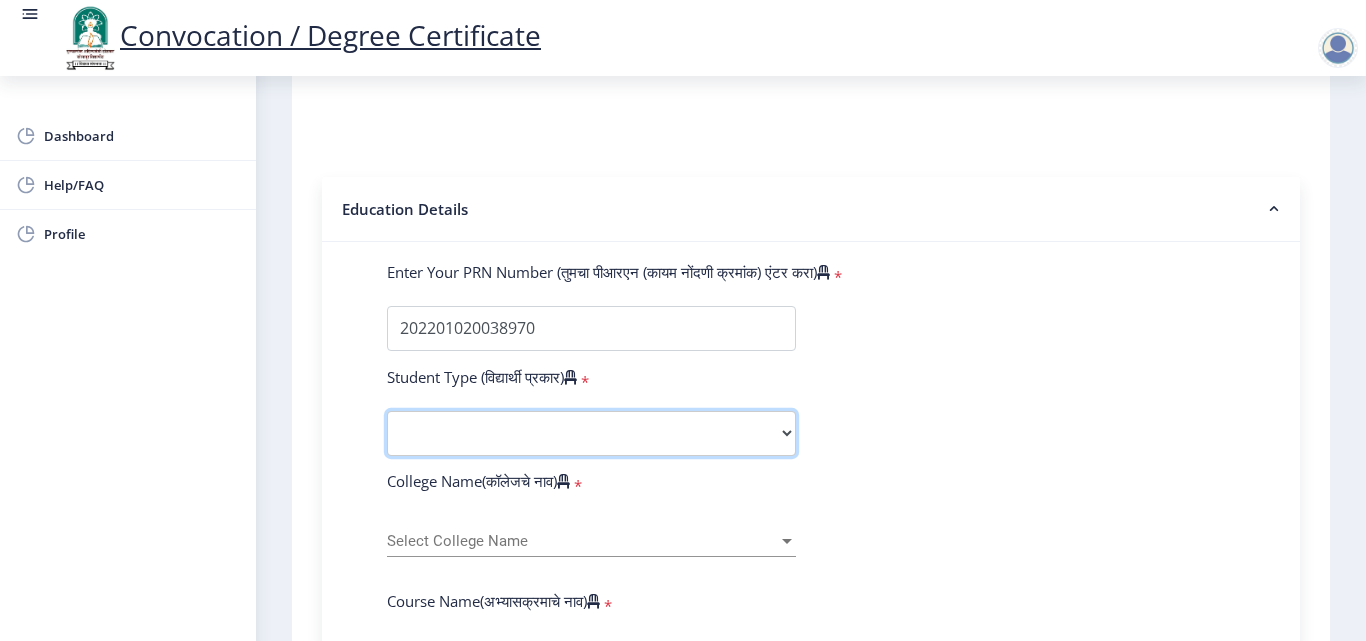click on "Select Student Type Regular External" at bounding box center (591, 433) 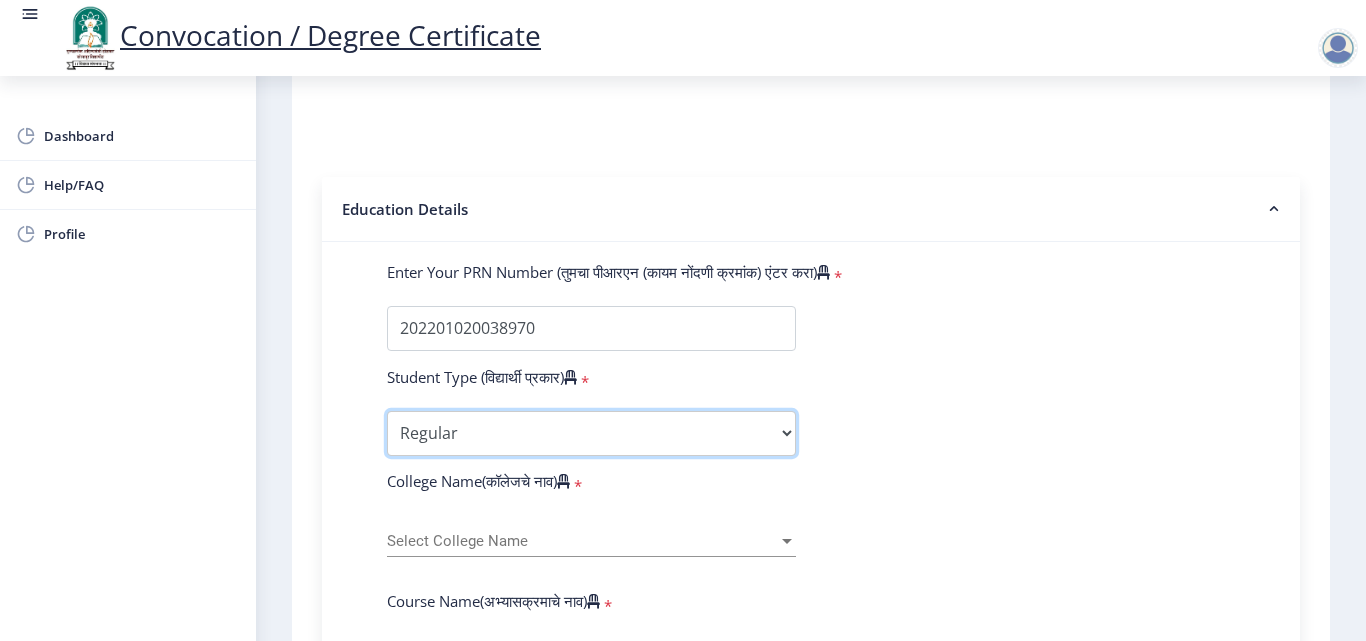 click on "Select Student Type Regular External" at bounding box center [591, 433] 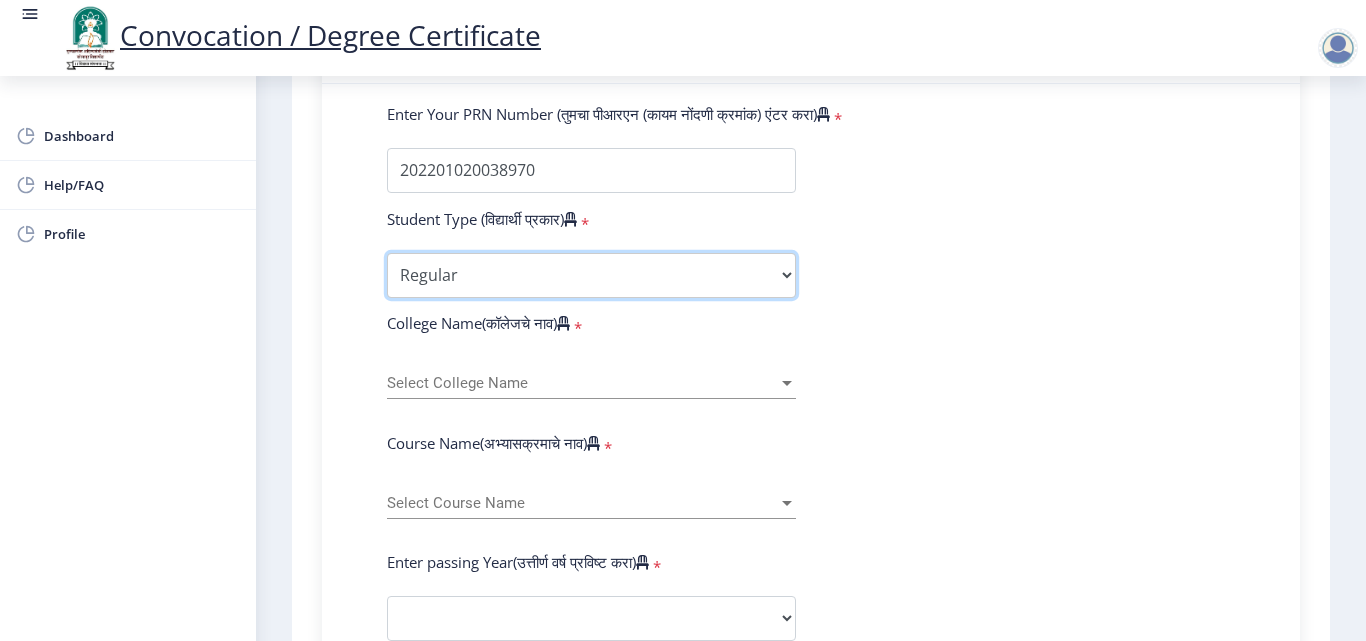 scroll, scrollTop: 533, scrollLeft: 0, axis: vertical 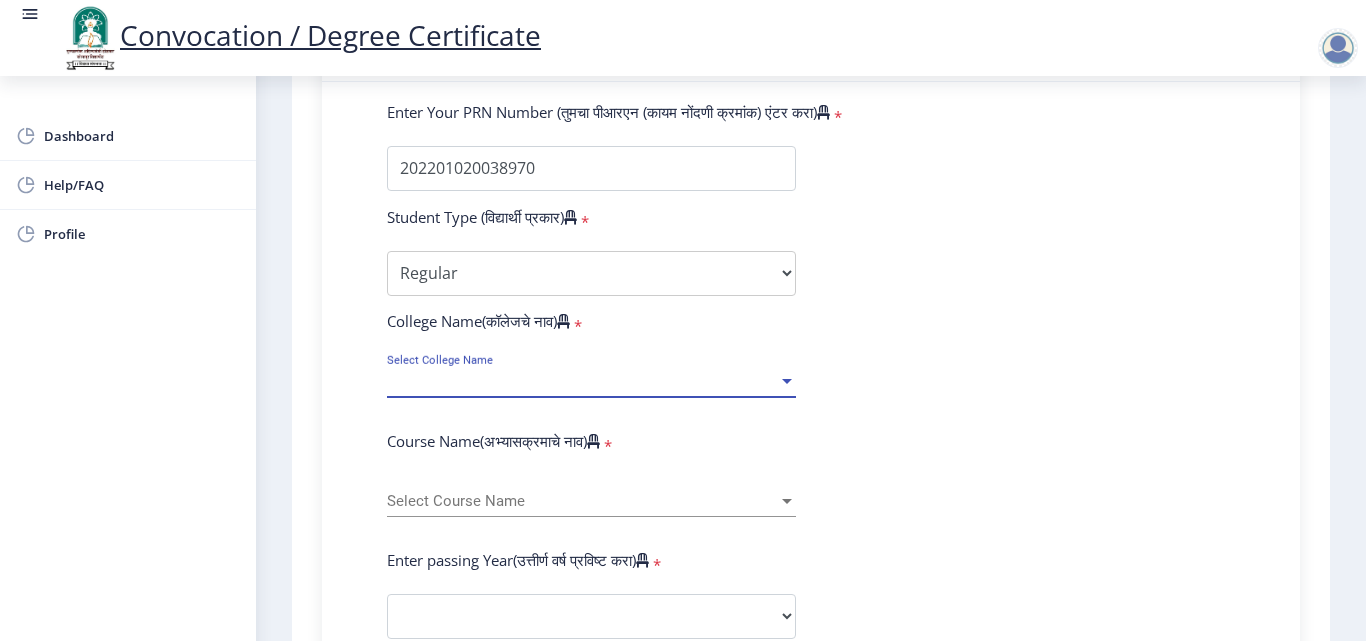 click on "Select College Name" at bounding box center (582, 381) 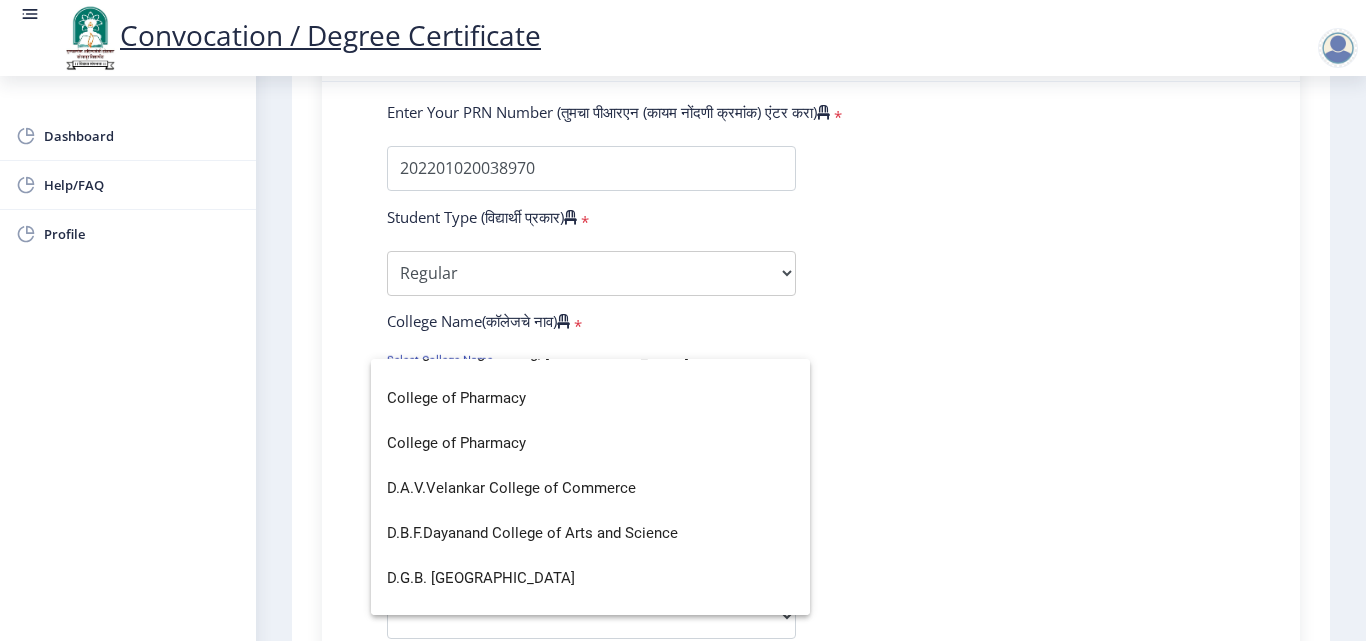 scroll, scrollTop: 964, scrollLeft: 0, axis: vertical 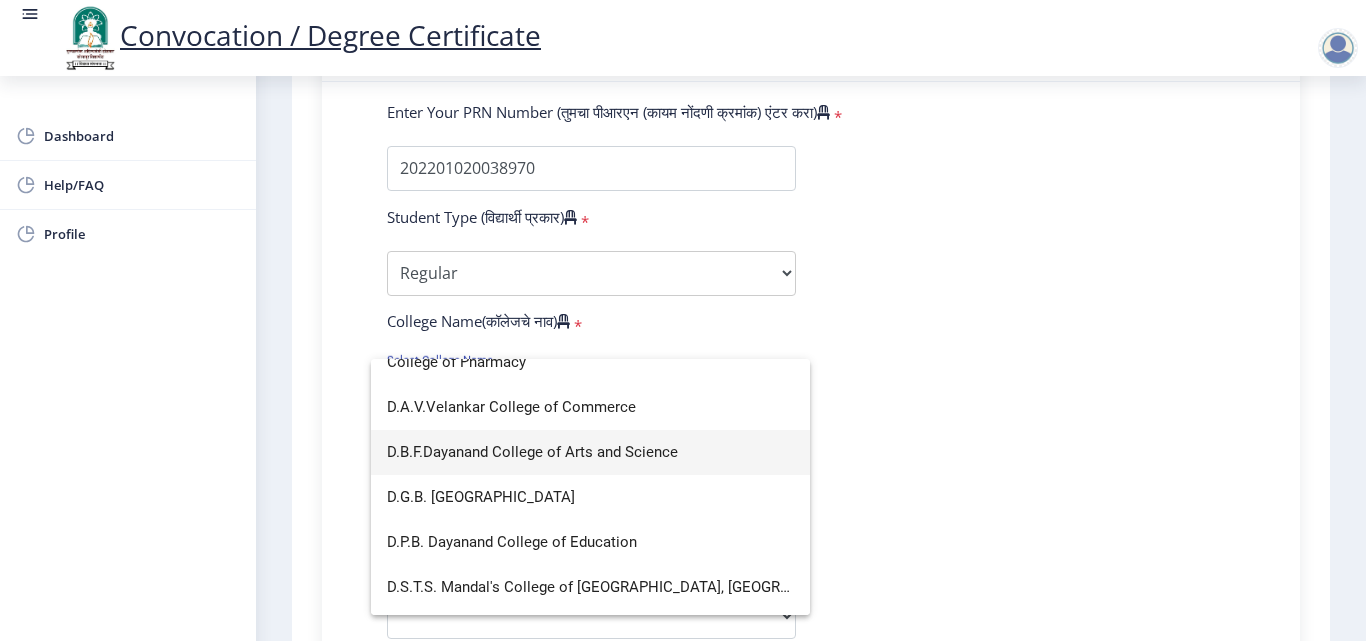 click on "D.B.F.Dayanand College of Arts and Science" at bounding box center [590, 452] 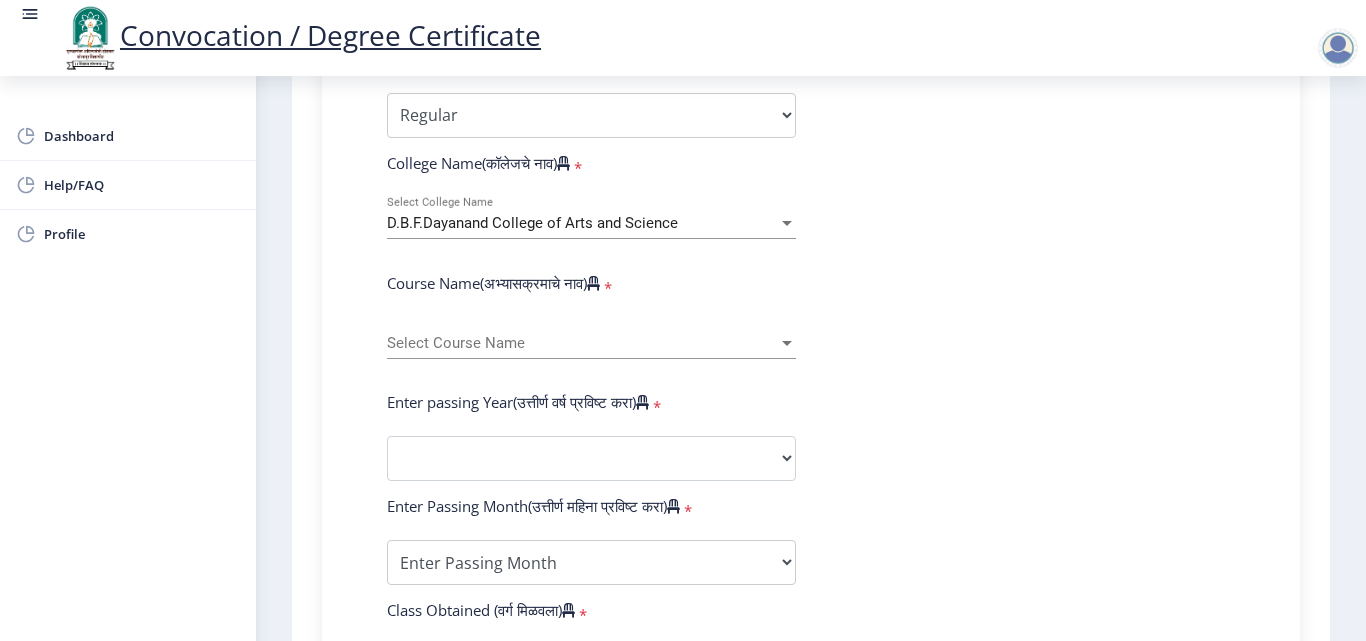 scroll, scrollTop: 692, scrollLeft: 0, axis: vertical 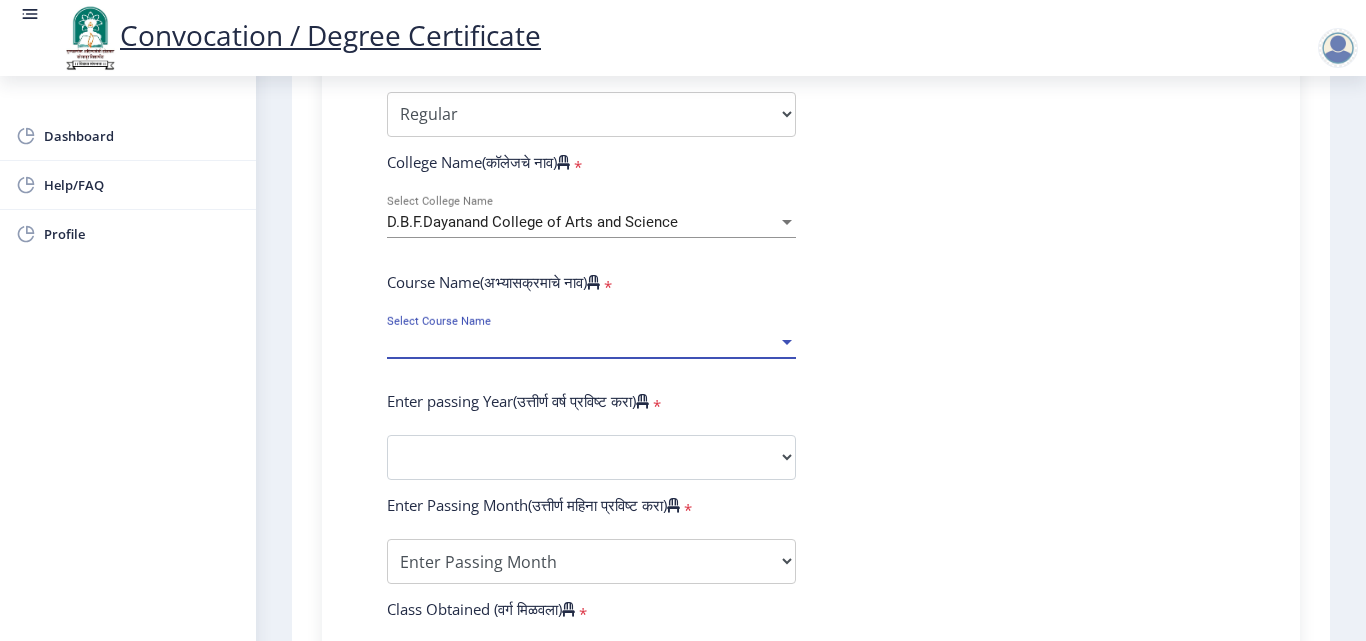 click on "Select Course Name" at bounding box center [582, 342] 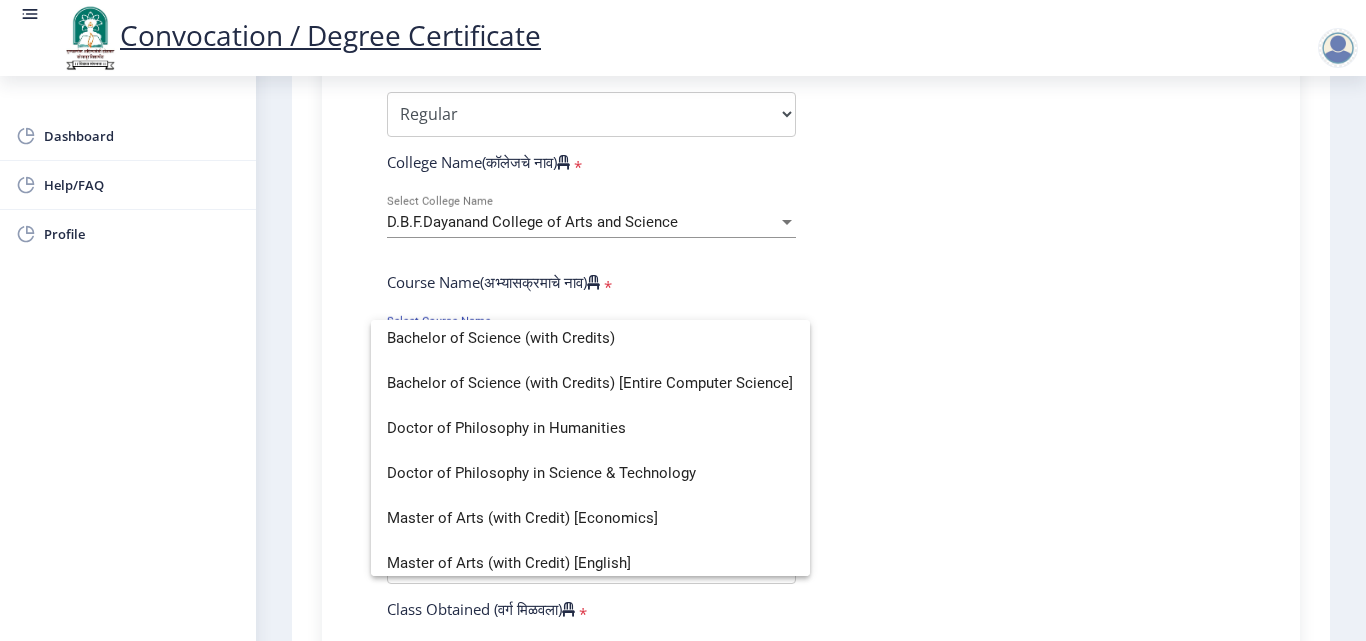 scroll, scrollTop: 230, scrollLeft: 0, axis: vertical 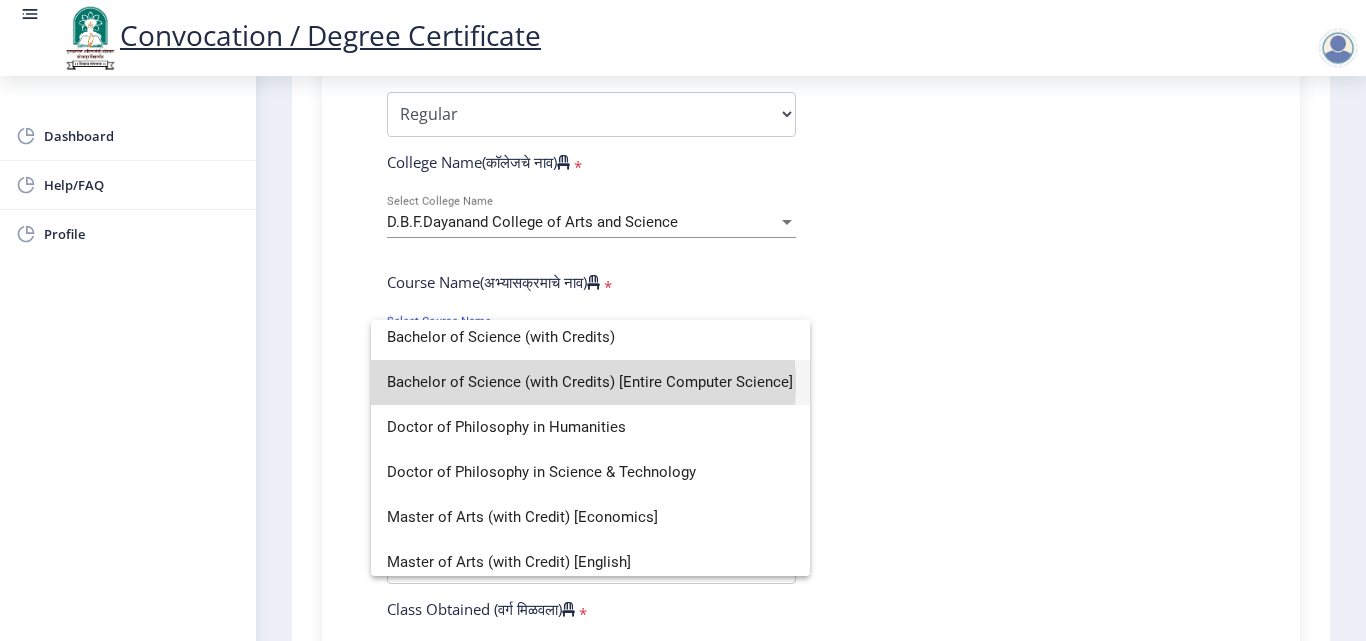 click on "Bachelor of Science (with Credits) [Entire Computer Science]" at bounding box center [590, 382] 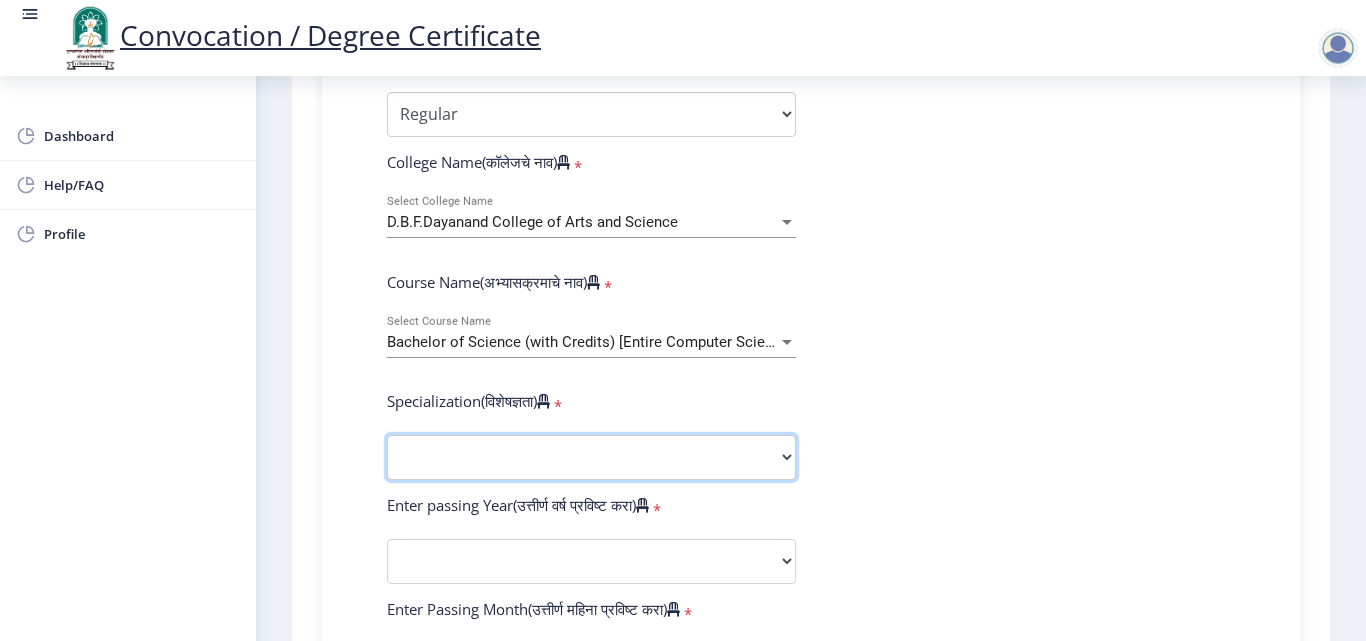 click on "Specialization Botany Chemistry Computer Science Electronics Geology Mathematics Microbiology Physics Statistics Zoology Other" at bounding box center (591, 457) 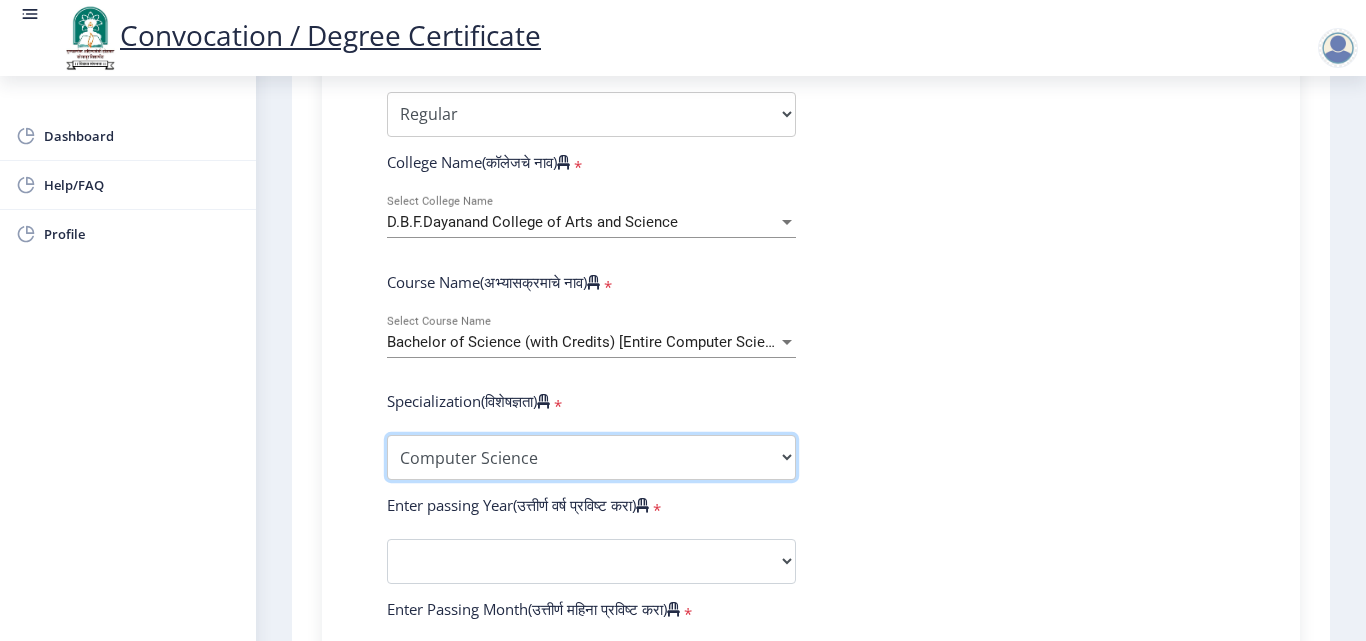 click on "Specialization Botany Chemistry Computer Science Electronics Geology Mathematics Microbiology Physics Statistics Zoology Other" at bounding box center [591, 457] 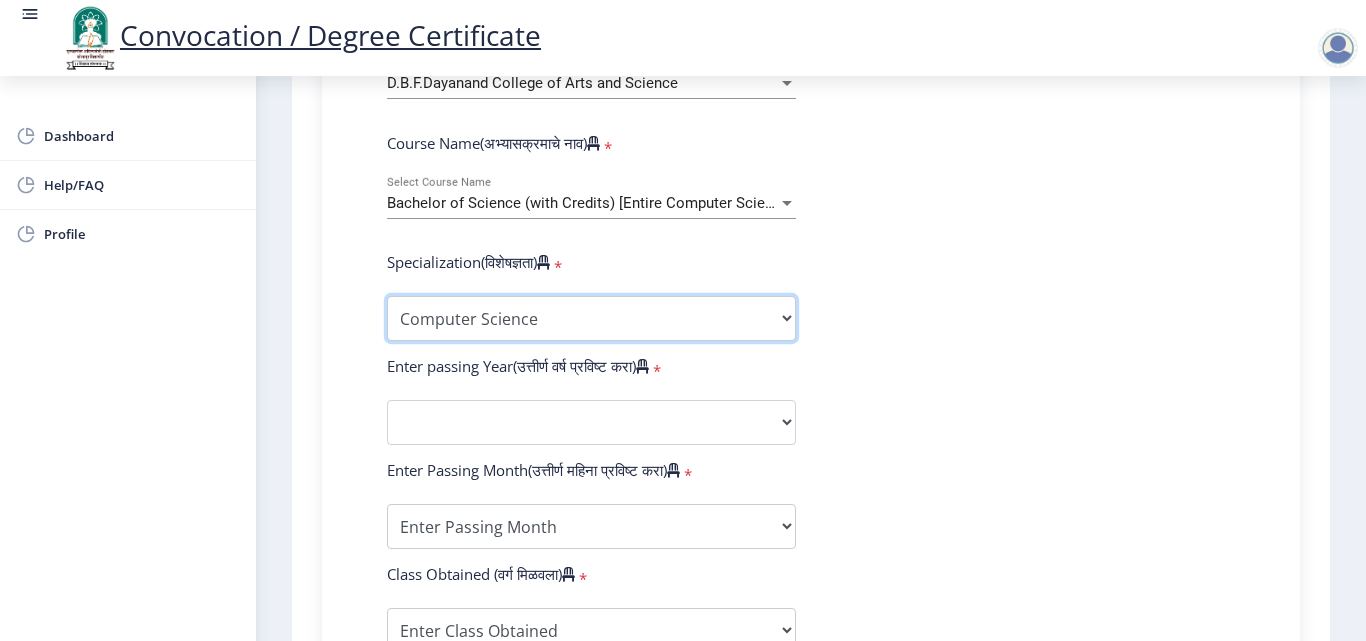 scroll, scrollTop: 893, scrollLeft: 0, axis: vertical 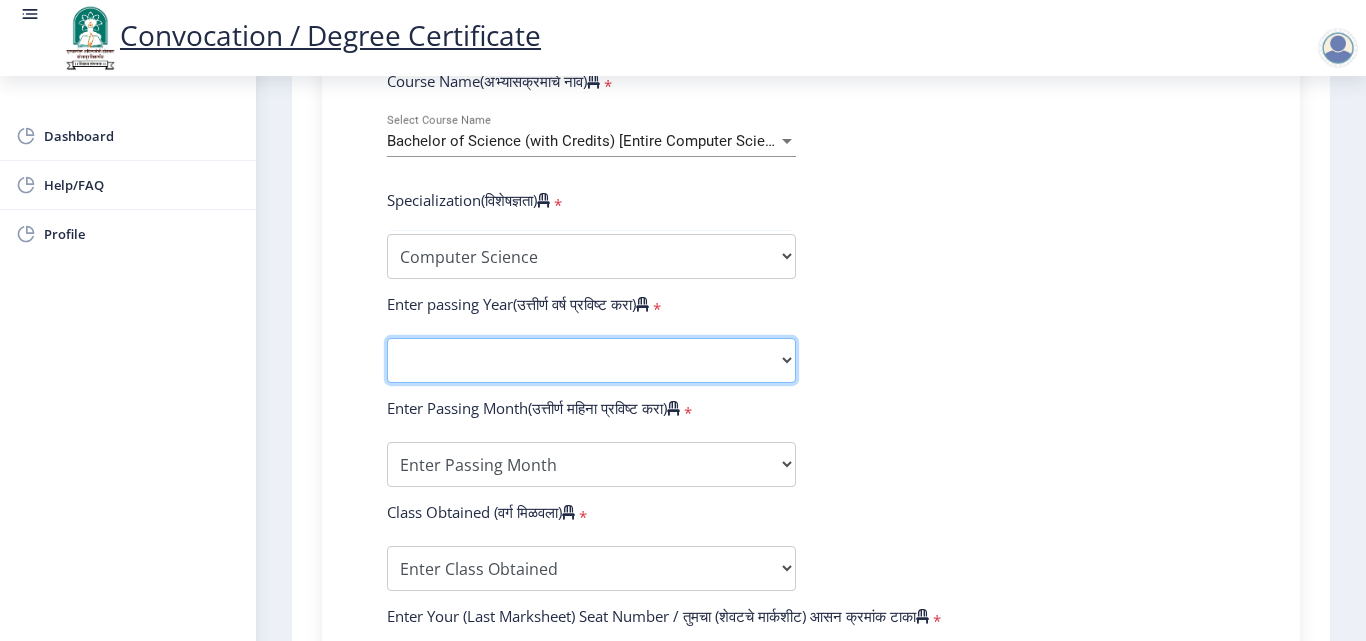 click on "2025   2024   2023   2022   2021   2020   2019   2018   2017   2016   2015   2014   2013   2012   2011   2010   2009   2008   2007   2006   2005   2004   2003   2002   2001   2000   1999   1998   1997   1996   1995   1994   1993   1992   1991   1990   1989   1988   1987   1986   1985   1984   1983   1982   1981   1980   1979   1978   1977   1976" 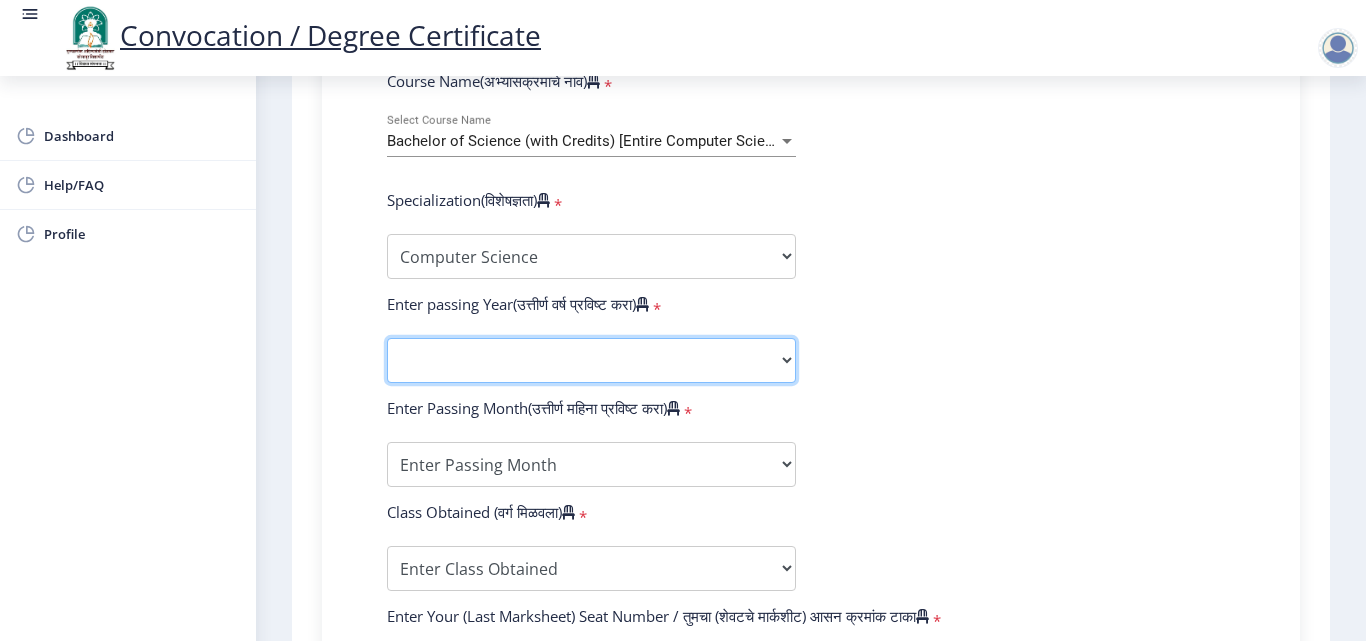 select on "2025" 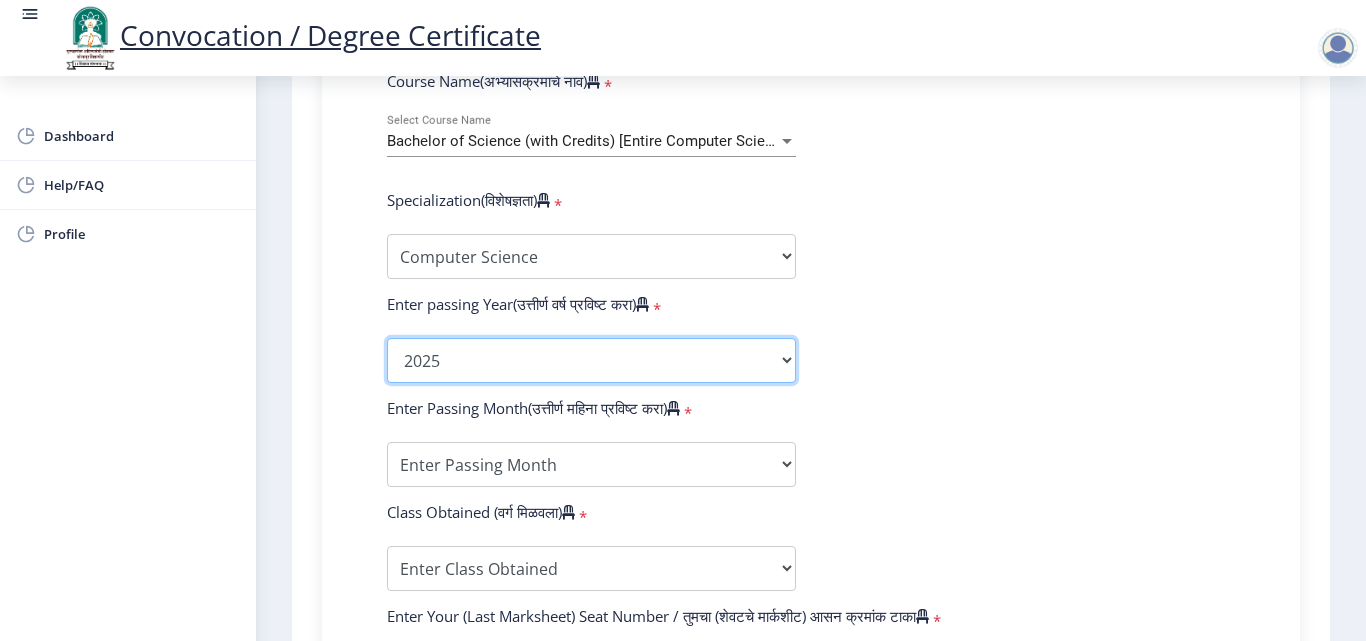 click on "2025   2024   2023   2022   2021   2020   2019   2018   2017   2016   2015   2014   2013   2012   2011   2010   2009   2008   2007   2006   2005   2004   2003   2002   2001   2000   1999   1998   1997   1996   1995   1994   1993   1992   1991   1990   1989   1988   1987   1986   1985   1984   1983   1982   1981   1980   1979   1978   1977   1976" 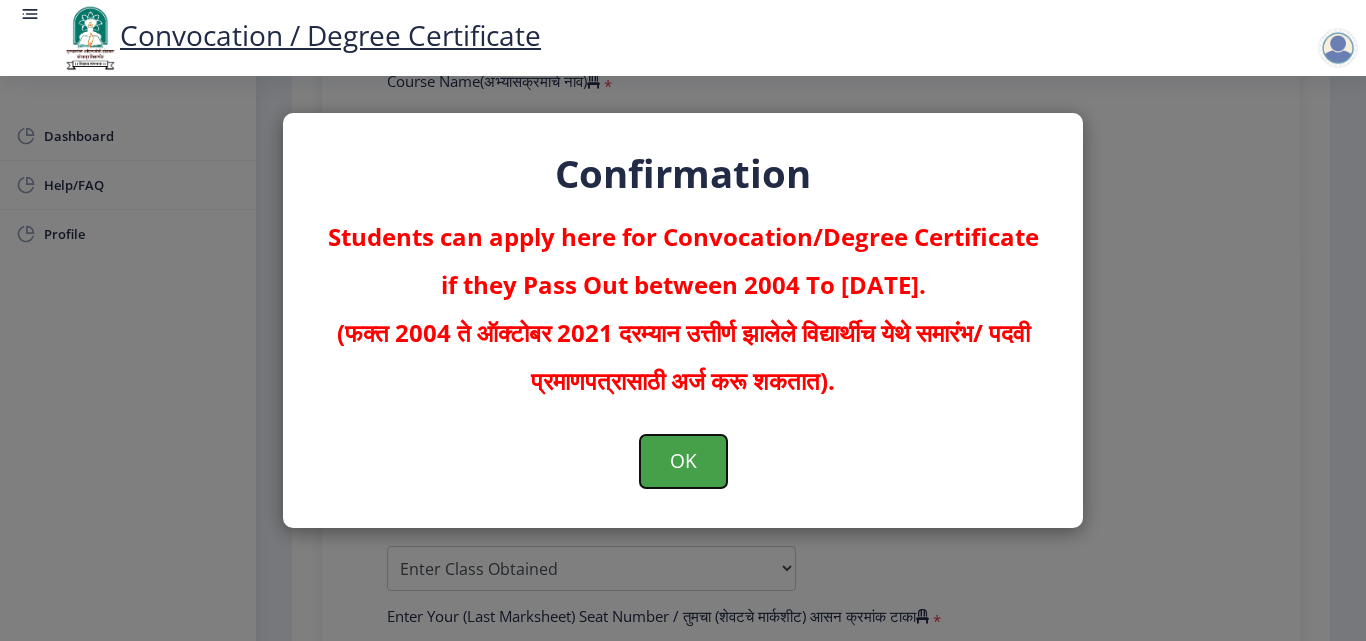 click on "OK" 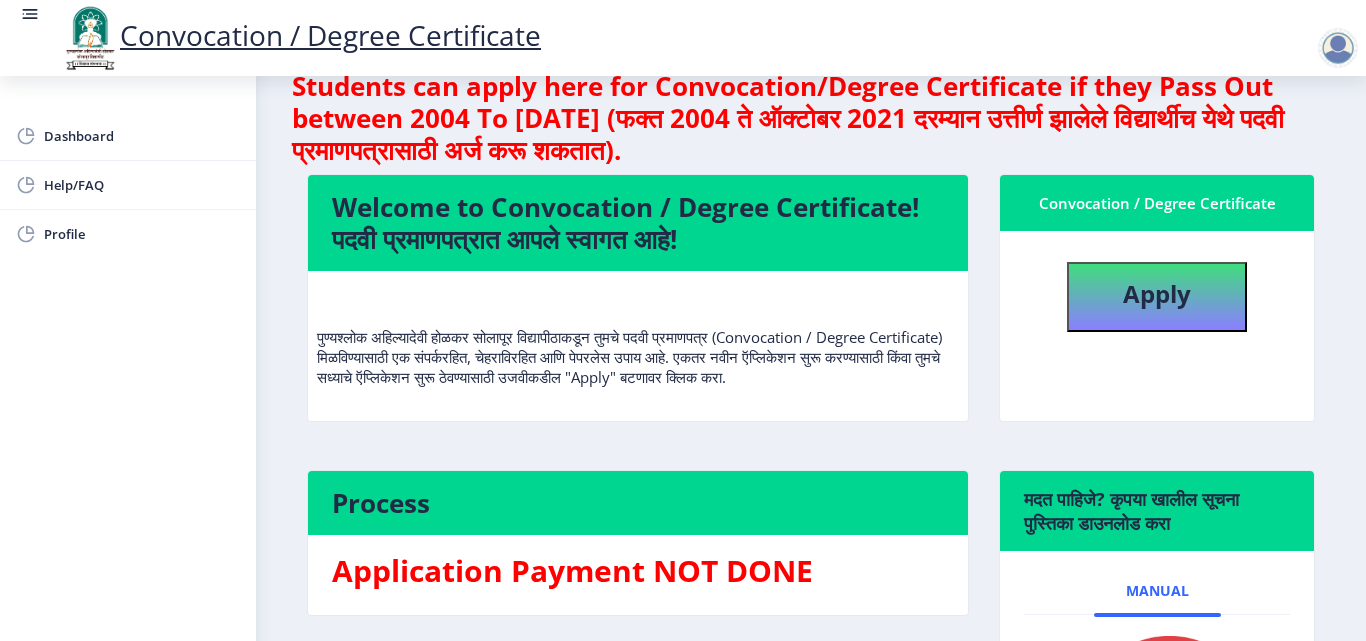 scroll, scrollTop: 0, scrollLeft: 0, axis: both 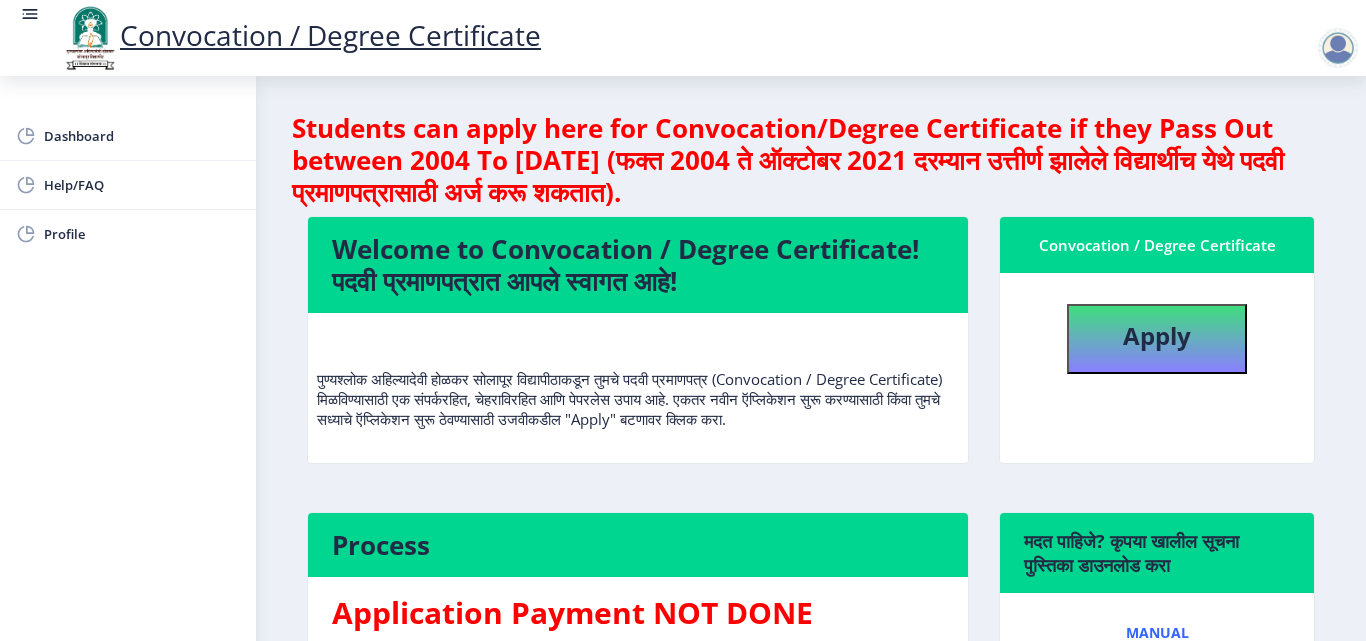 select 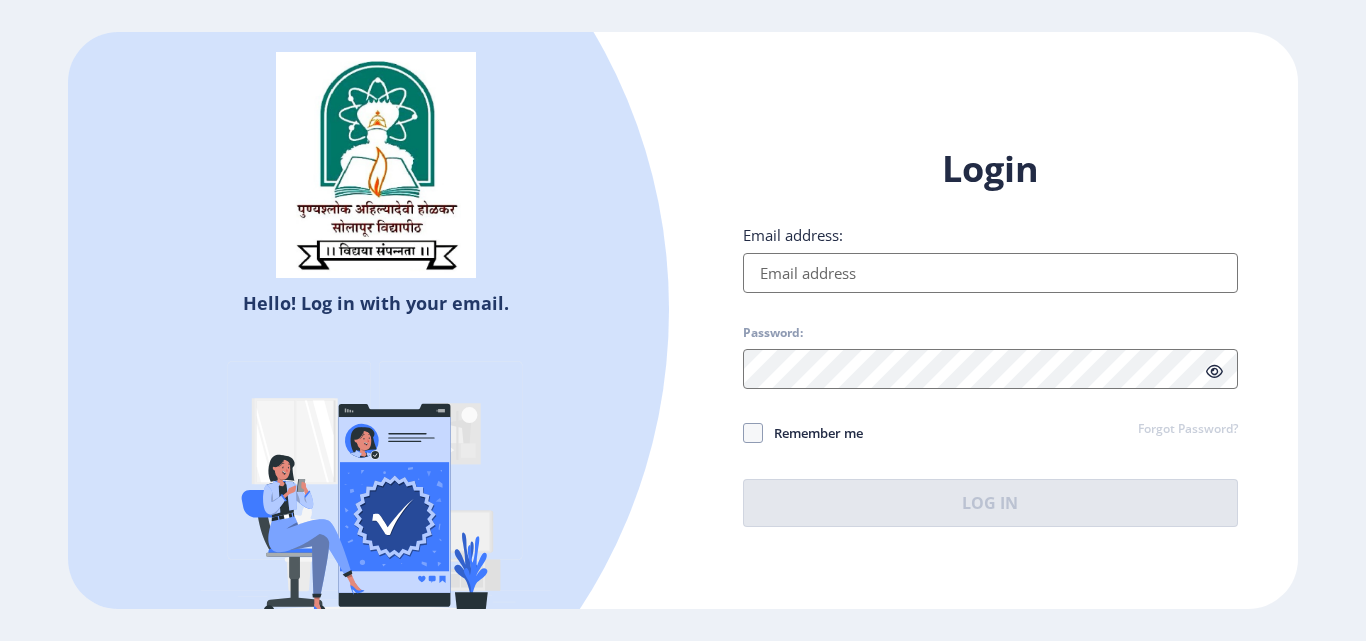 select 